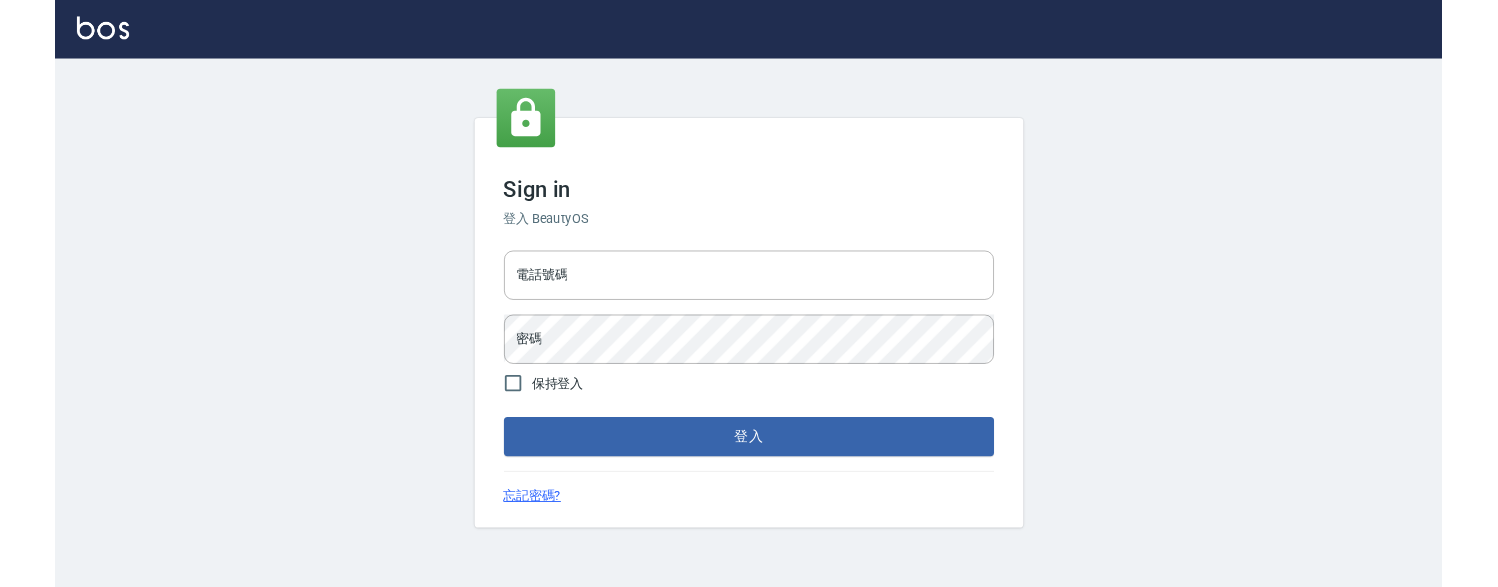 scroll, scrollTop: 0, scrollLeft: 0, axis: both 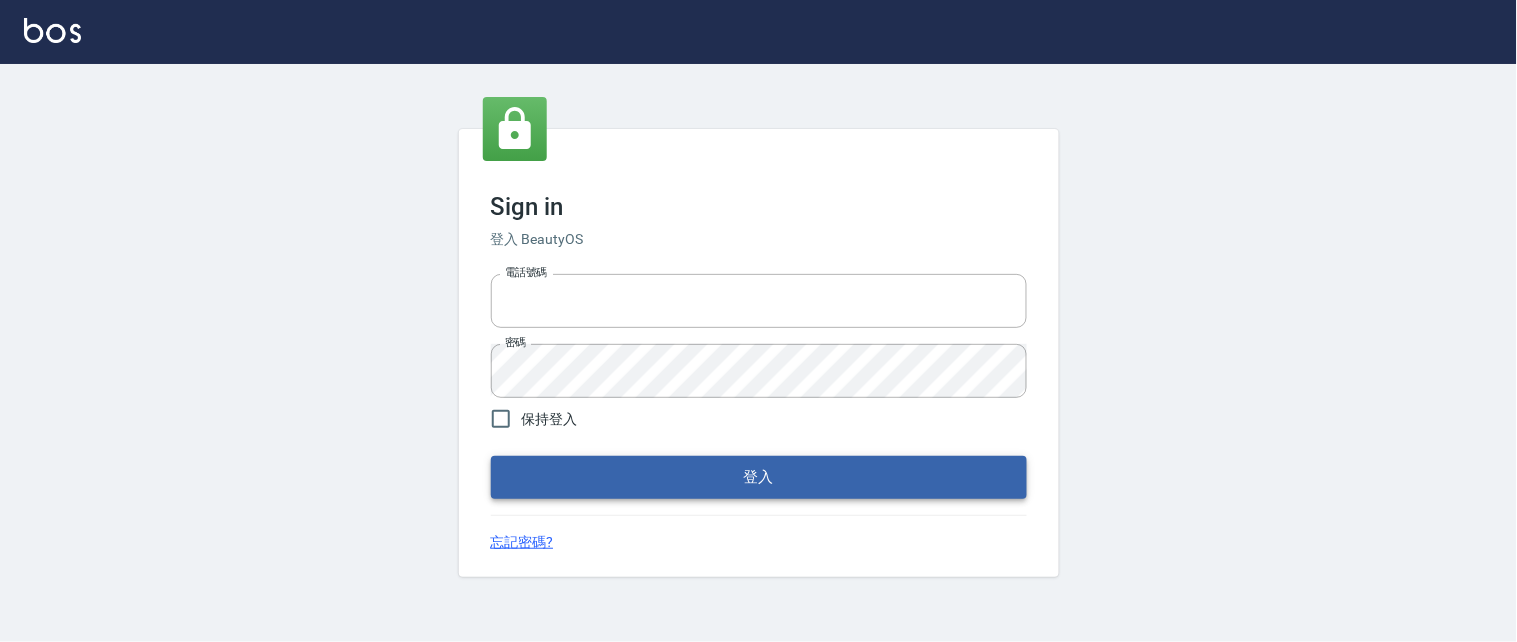 type on "[PHONE]" 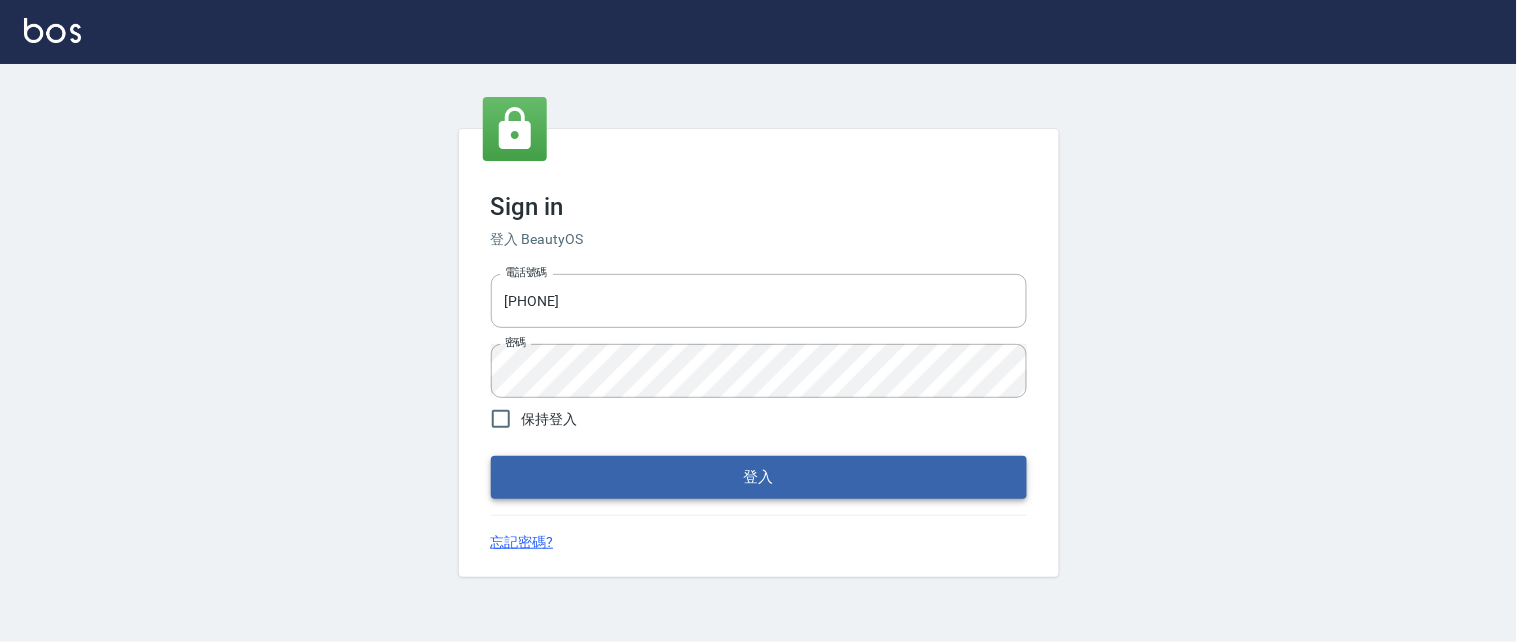 click on "登入" at bounding box center (759, 477) 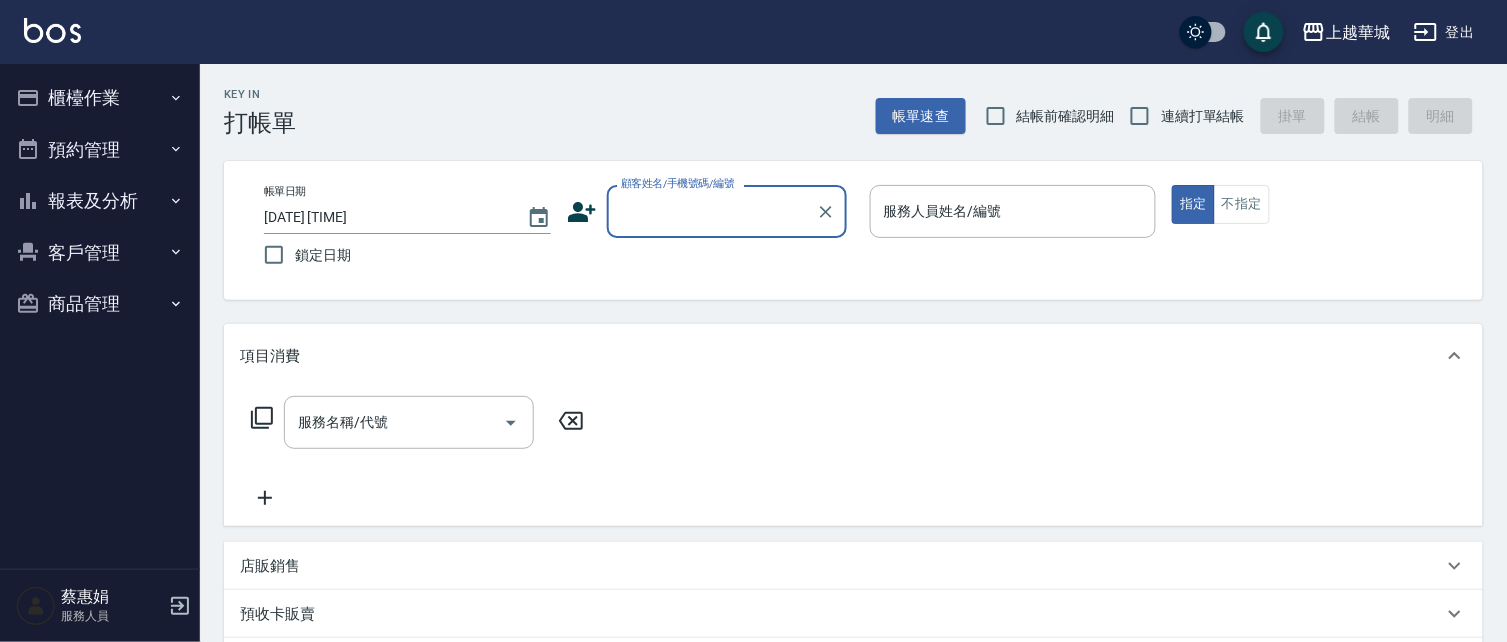click on "結帳前確認明細" at bounding box center [996, 116] 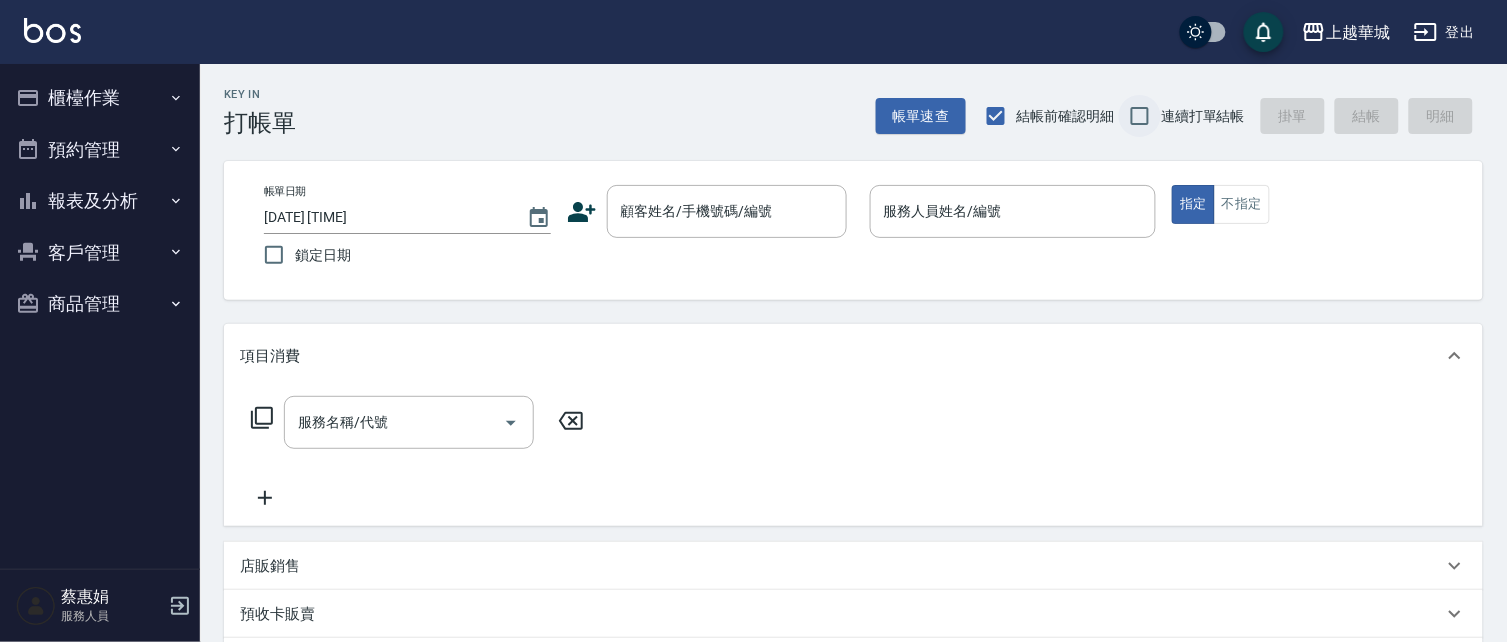 drag, startPoint x: 1125, startPoint y: 115, endPoint x: 1140, endPoint y: 115, distance: 15 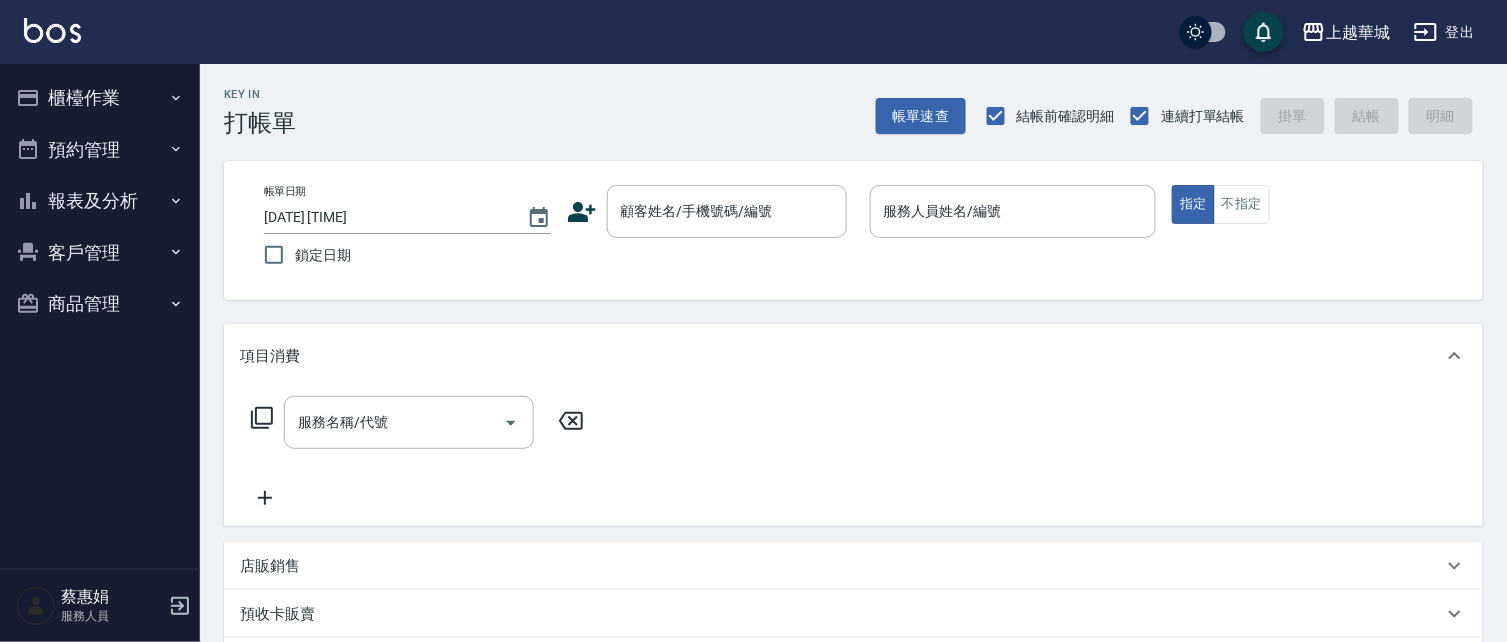click on "報表及分析" at bounding box center [100, 201] 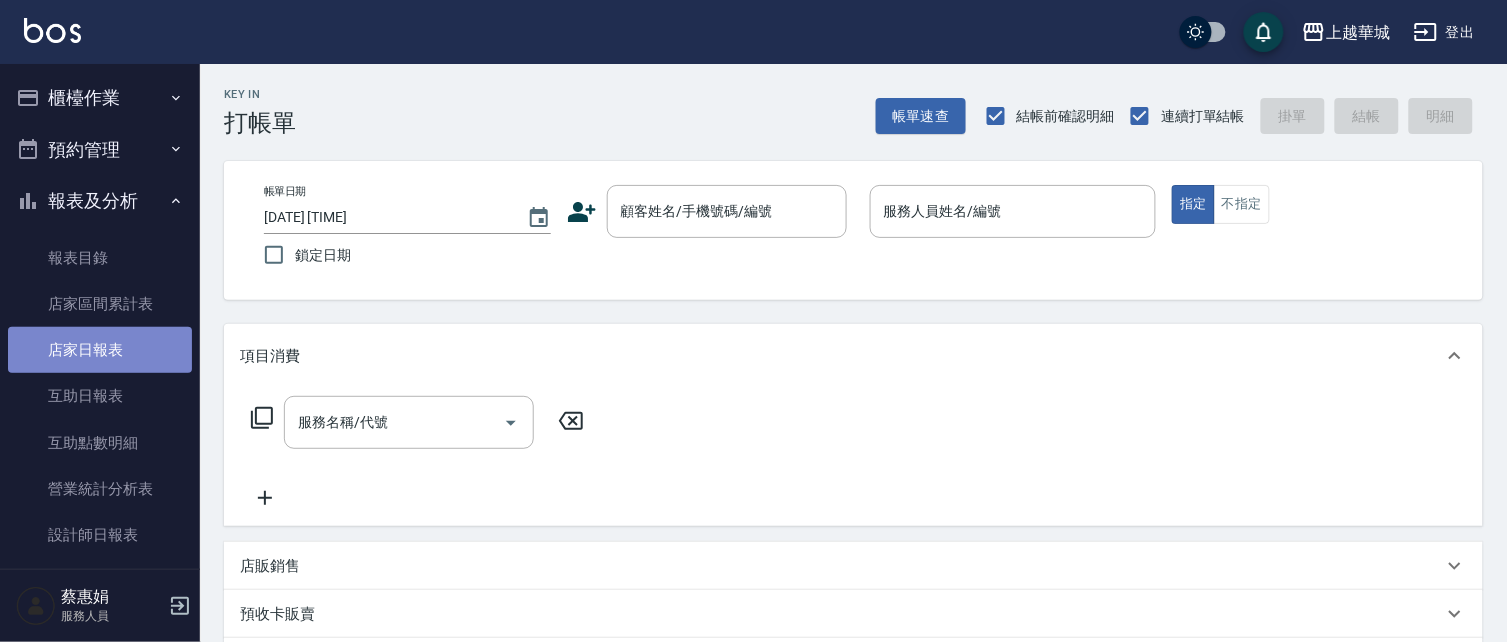 click on "店家日報表" at bounding box center [100, 350] 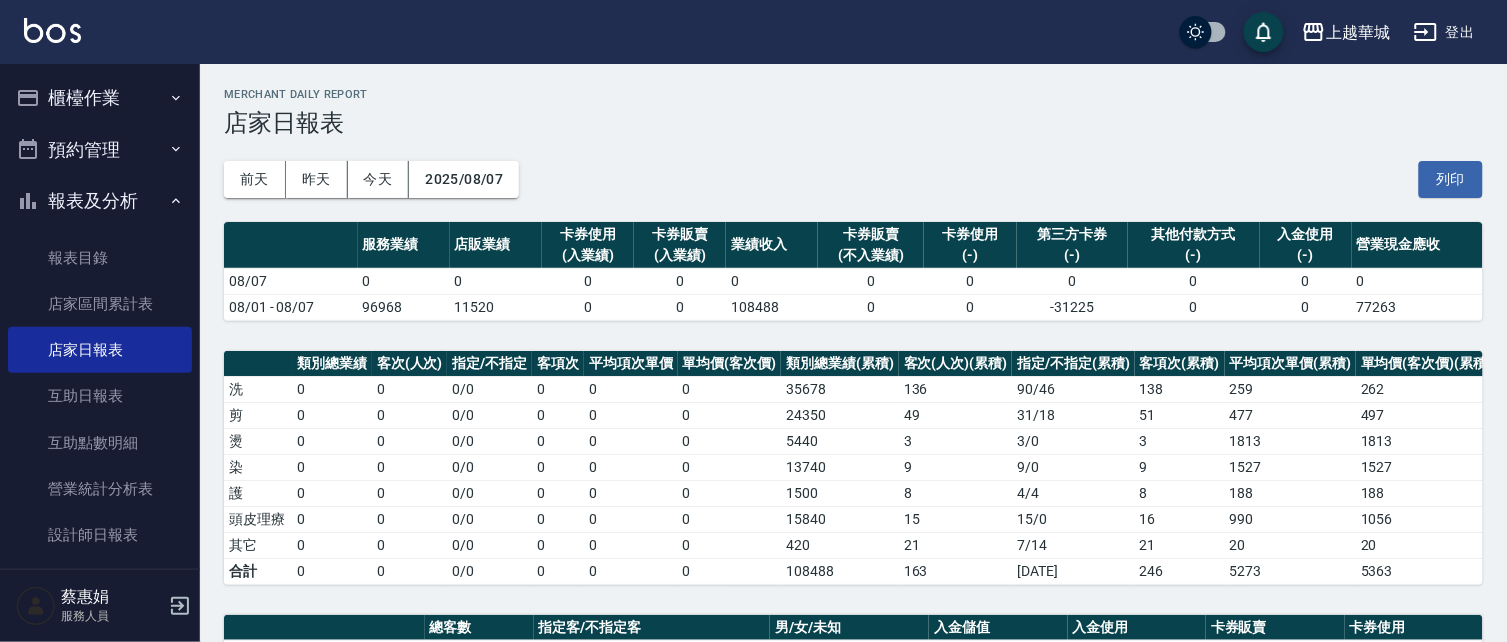 drag, startPoint x: 107, startPoint y: 197, endPoint x: 104, endPoint y: 161, distance: 36.124783 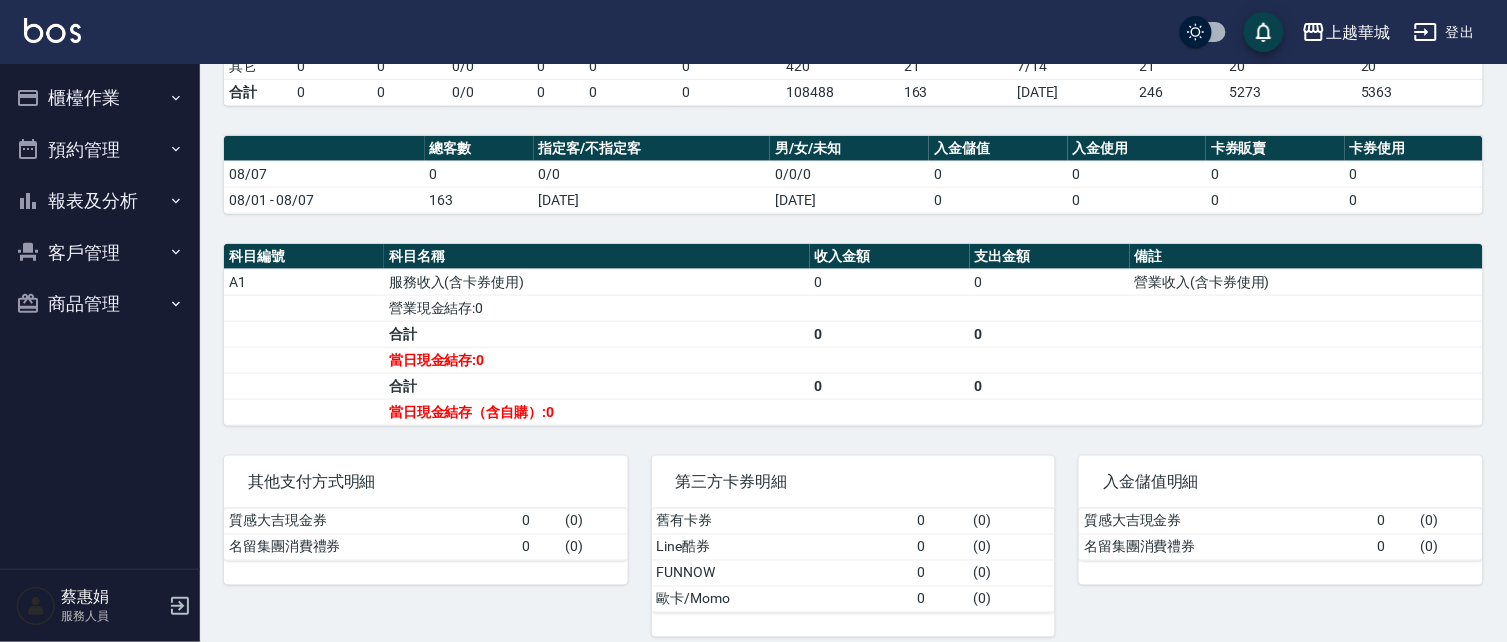 scroll, scrollTop: 481, scrollLeft: 0, axis: vertical 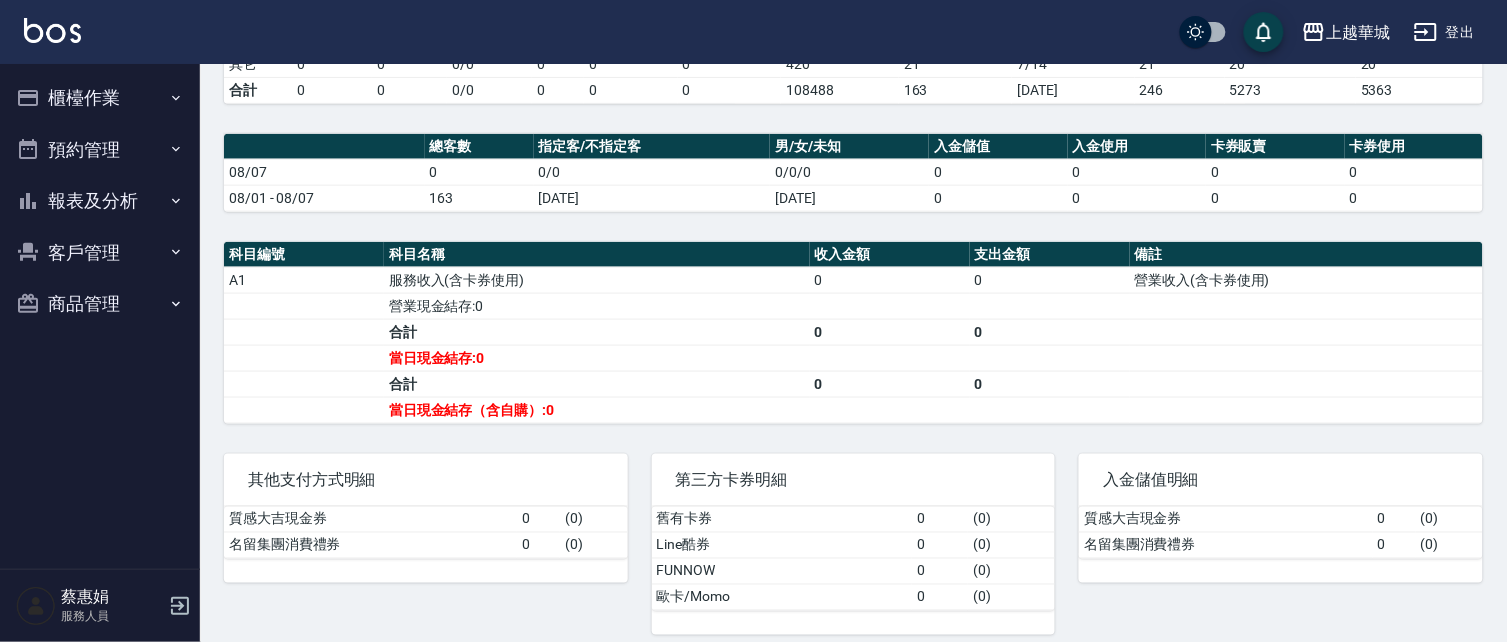 click on "報表及分析" at bounding box center (100, 201) 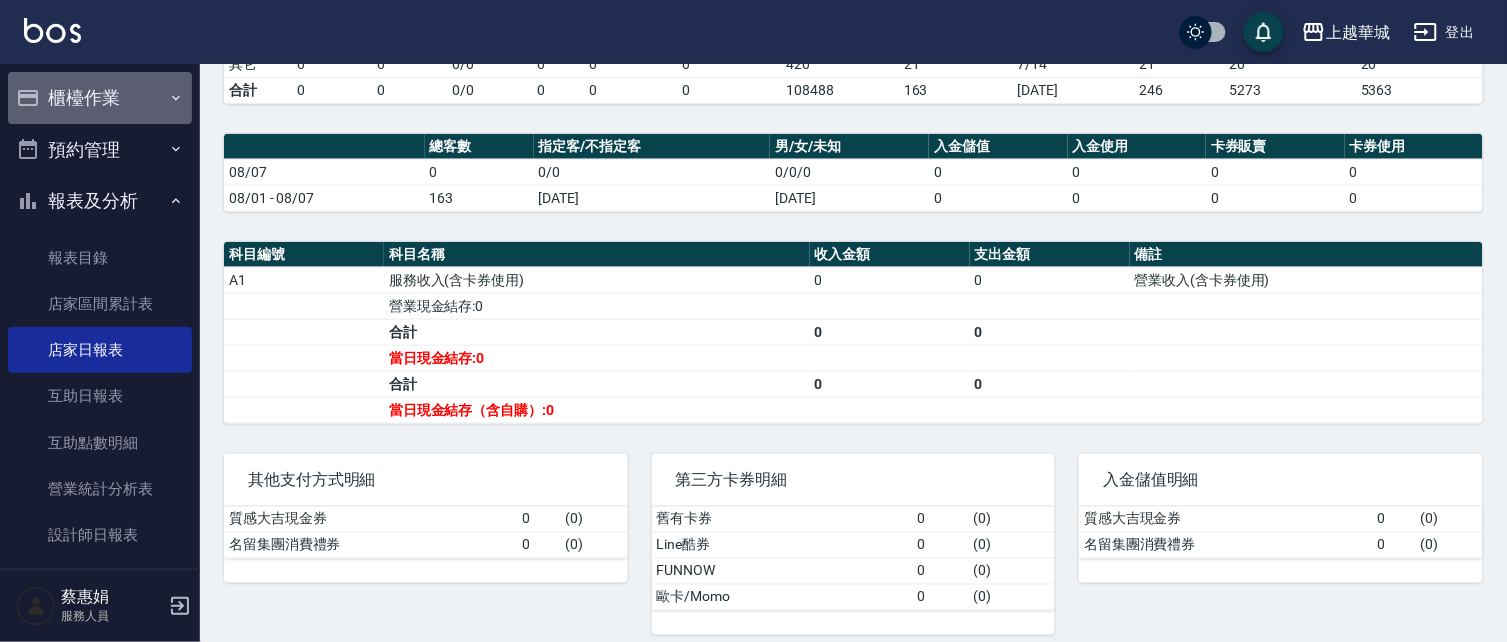 click on "櫃檯作業" at bounding box center (100, 98) 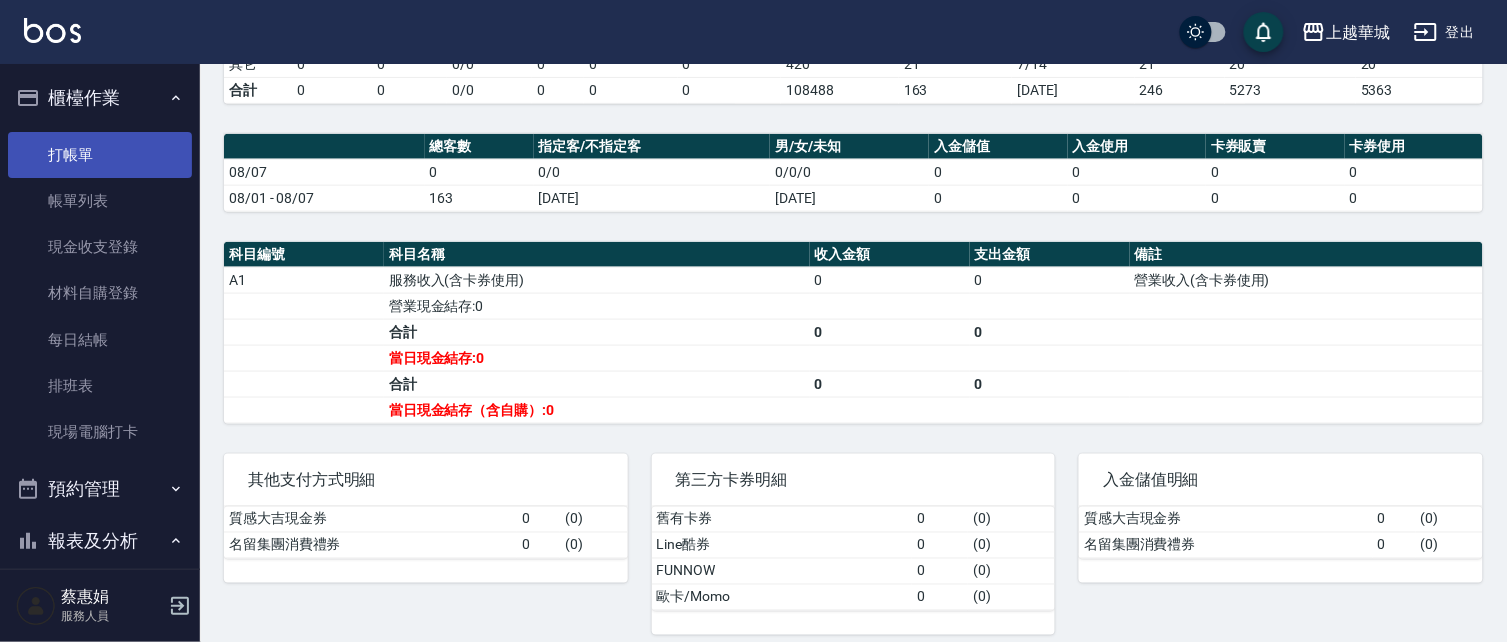 drag, startPoint x: 131, startPoint y: 162, endPoint x: 130, endPoint y: 142, distance: 20.024984 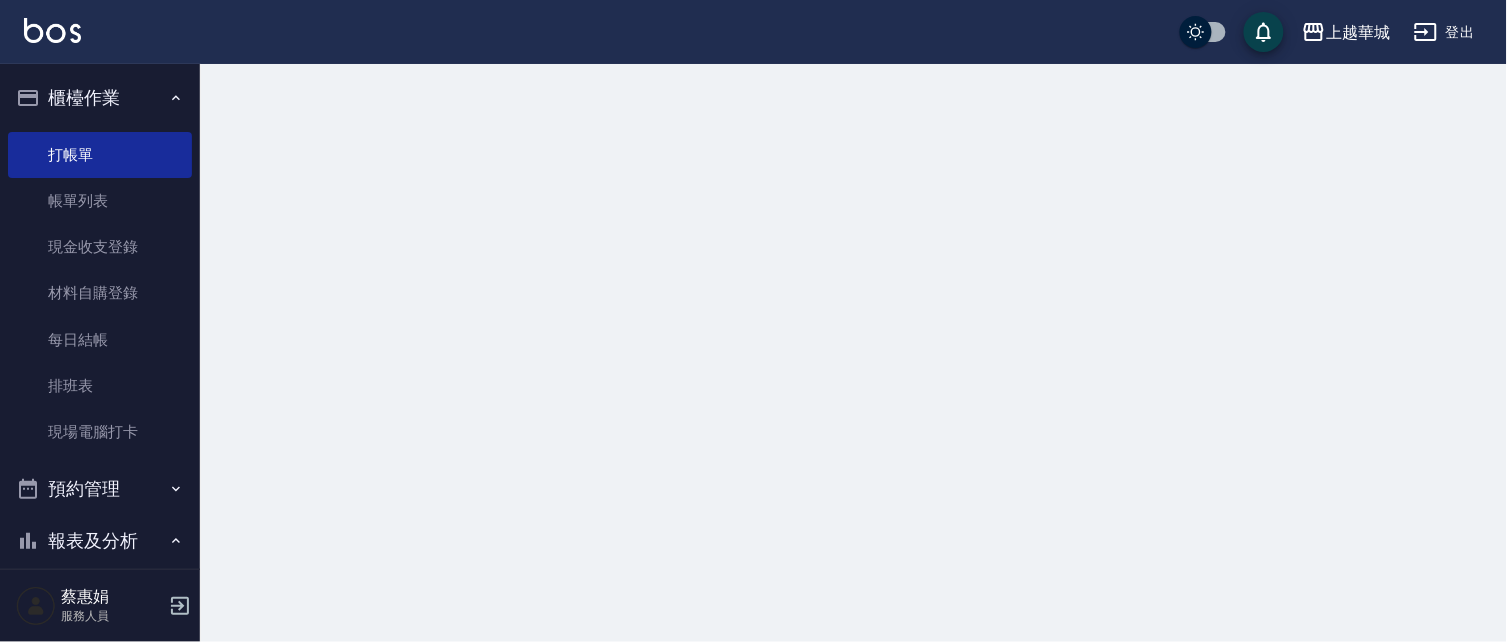 scroll, scrollTop: 0, scrollLeft: 0, axis: both 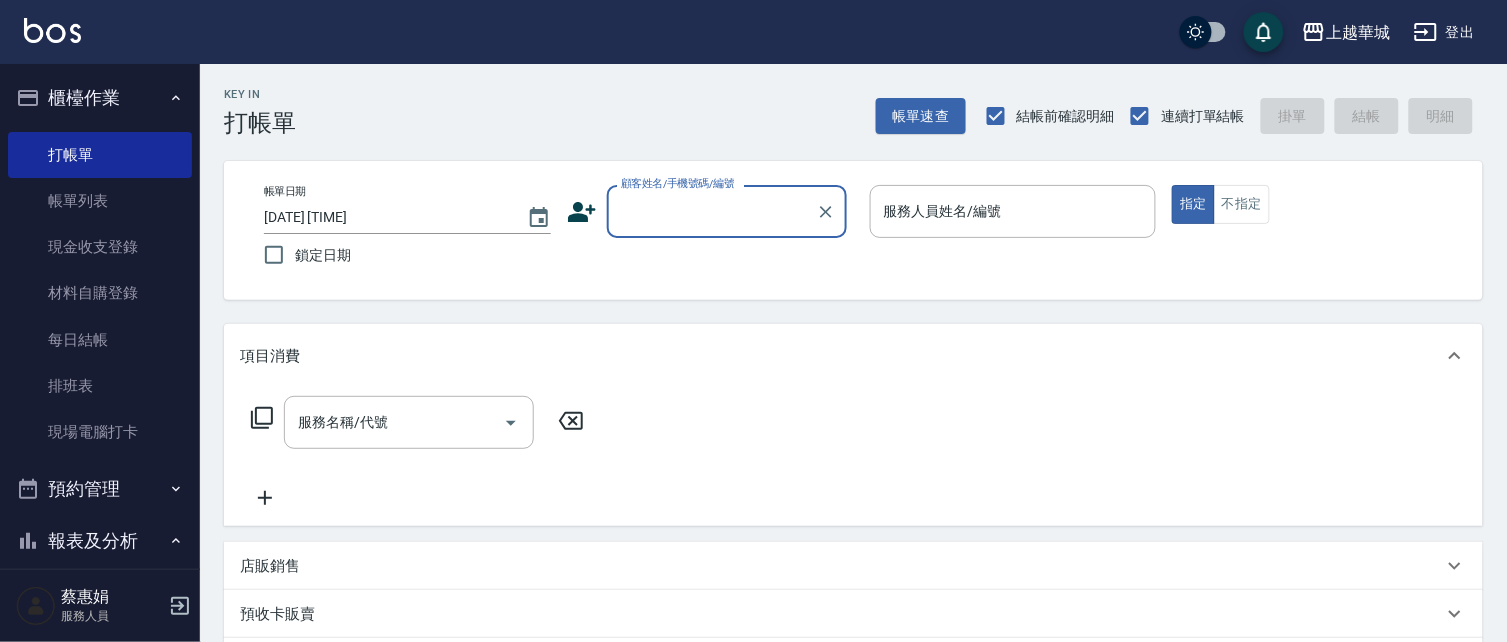 click on "櫃檯作業" at bounding box center (100, 98) 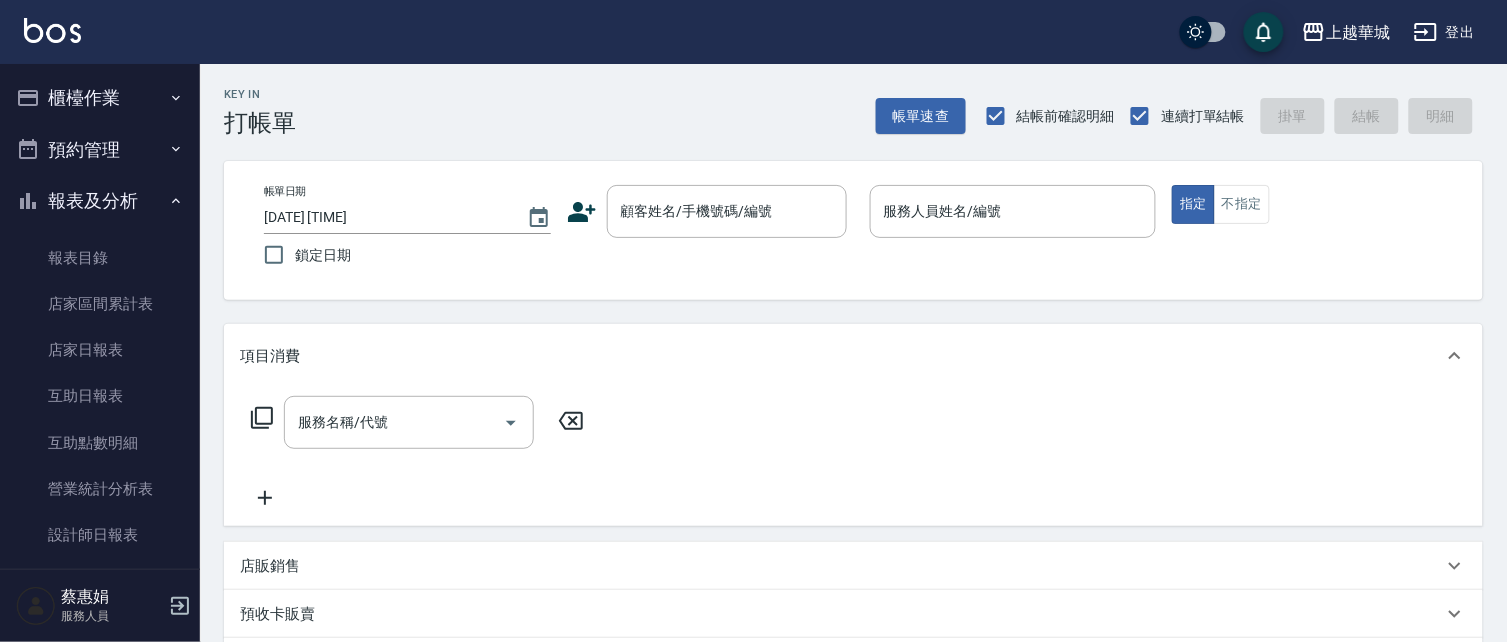 click on "報表及分析" at bounding box center [100, 201] 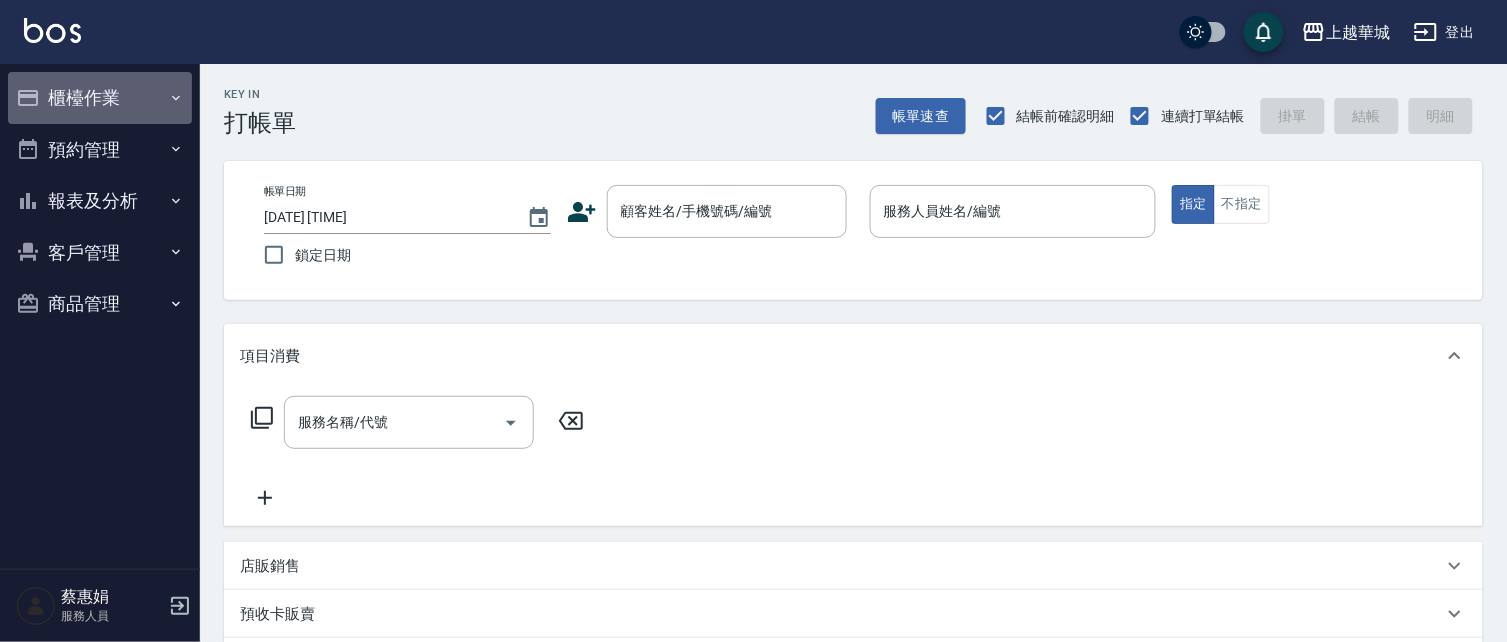 click on "櫃檯作業" at bounding box center (100, 98) 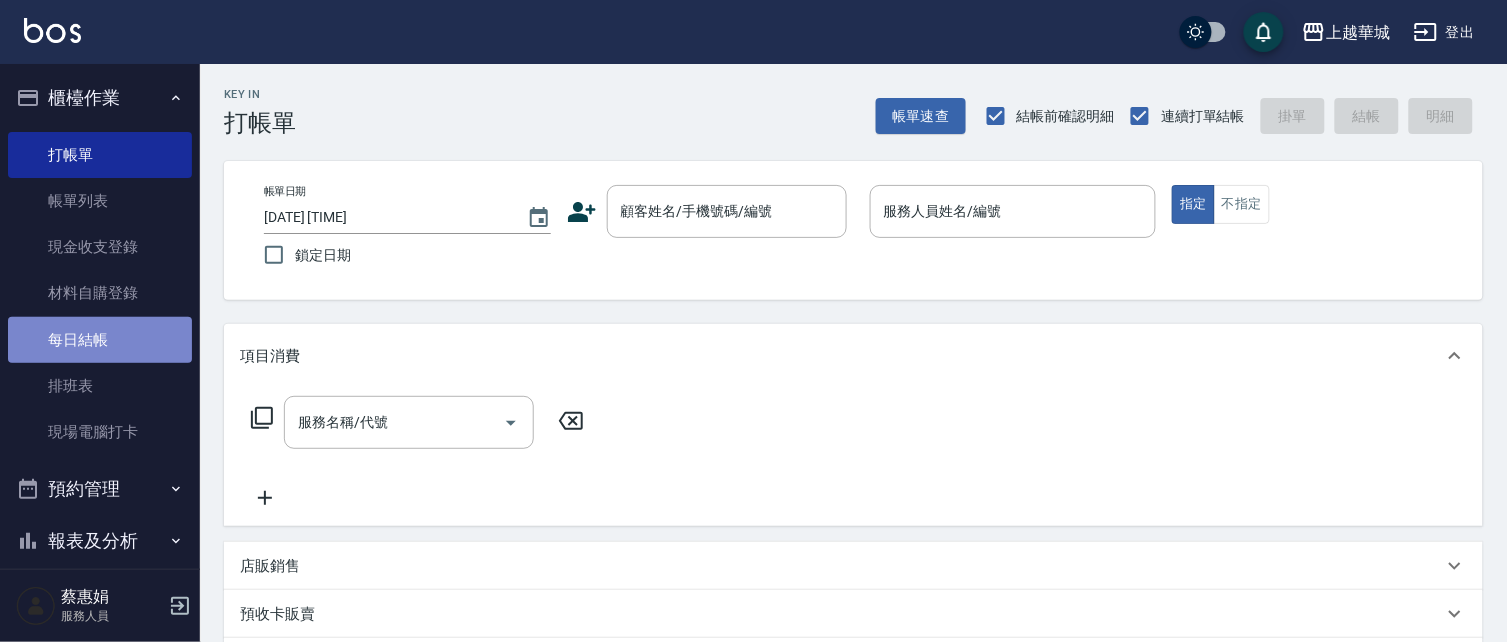 click on "每日結帳" at bounding box center [100, 340] 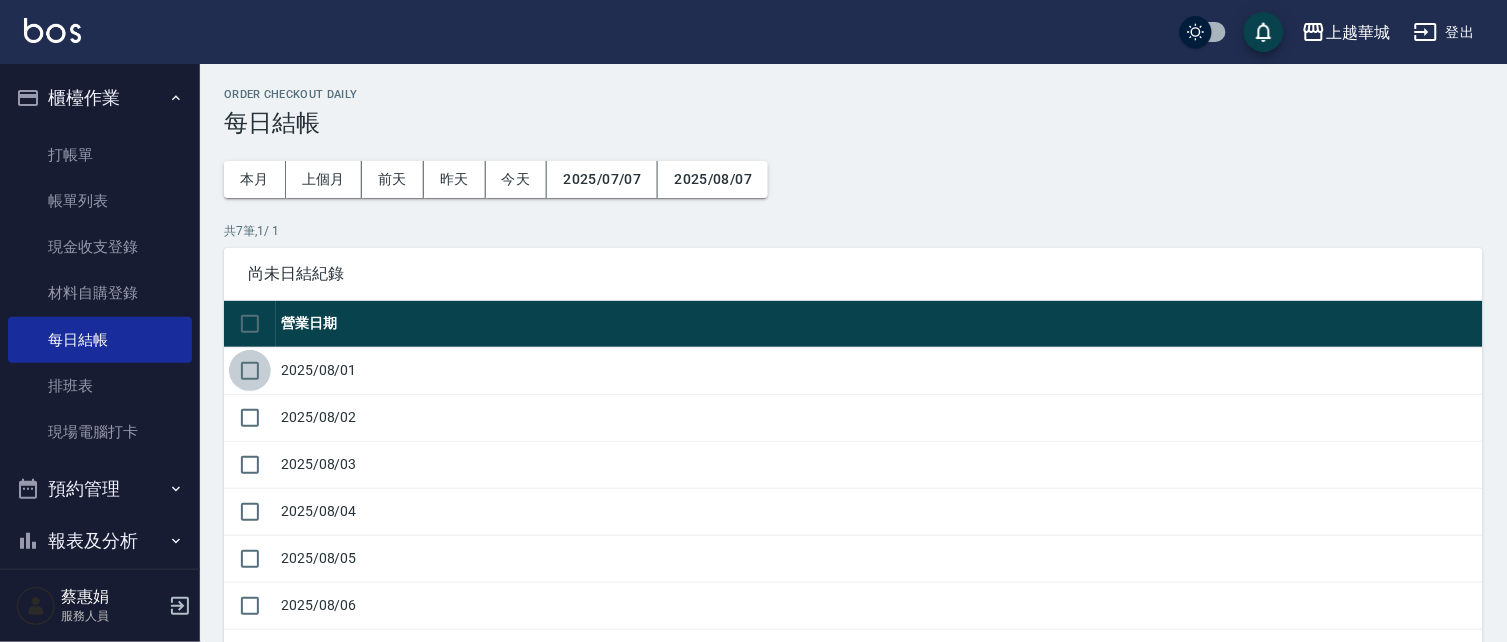click at bounding box center [250, 371] 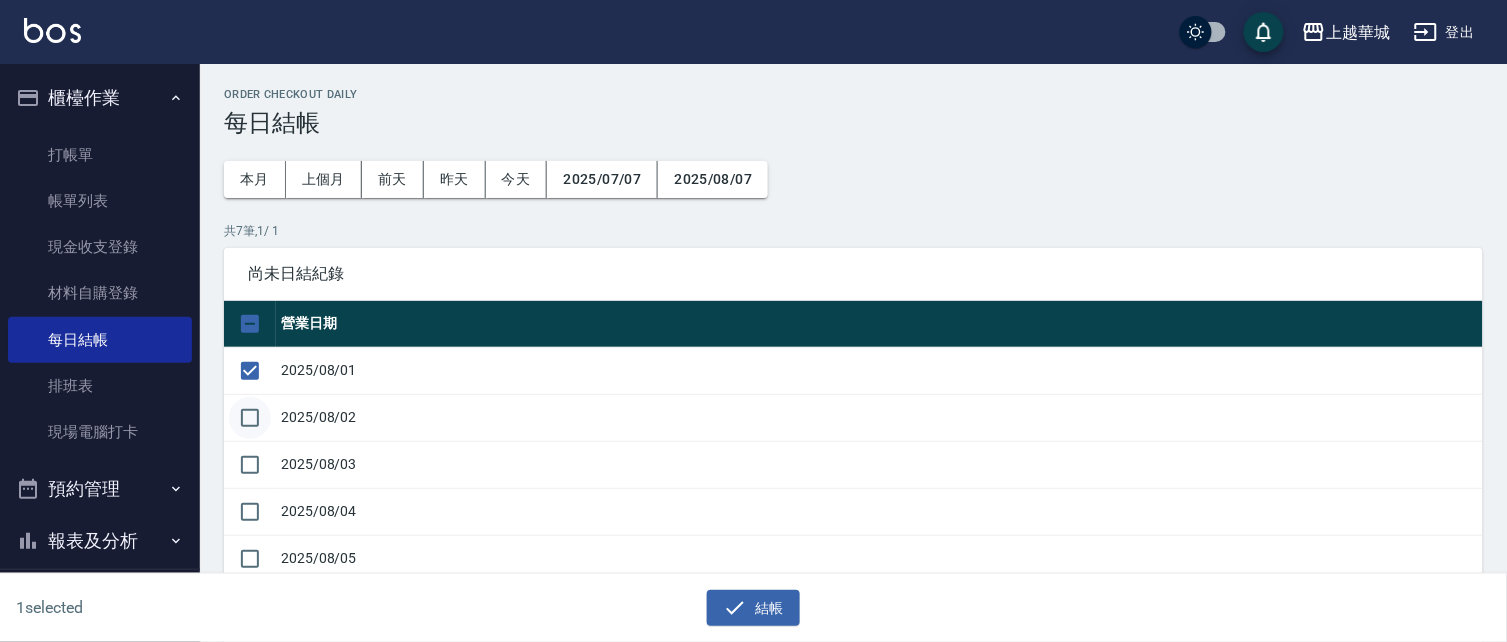 click at bounding box center (250, 418) 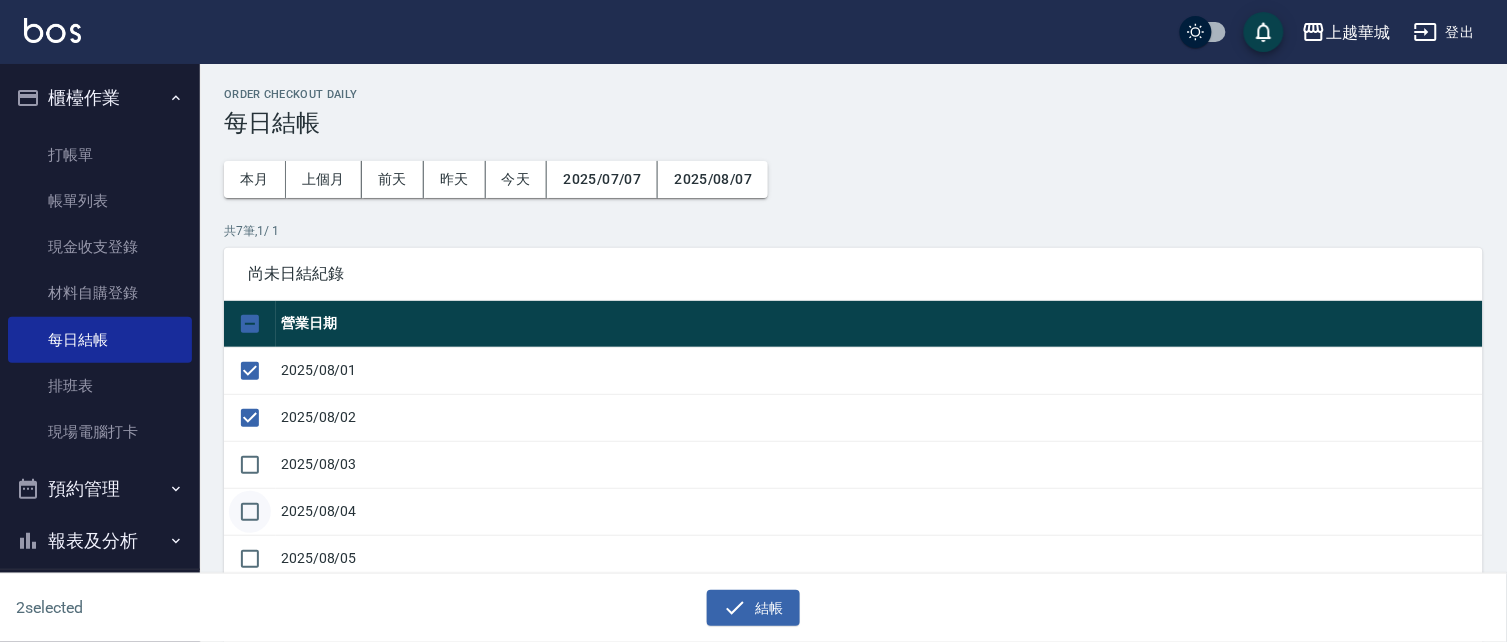 drag, startPoint x: 247, startPoint y: 462, endPoint x: 263, endPoint y: 503, distance: 44.011364 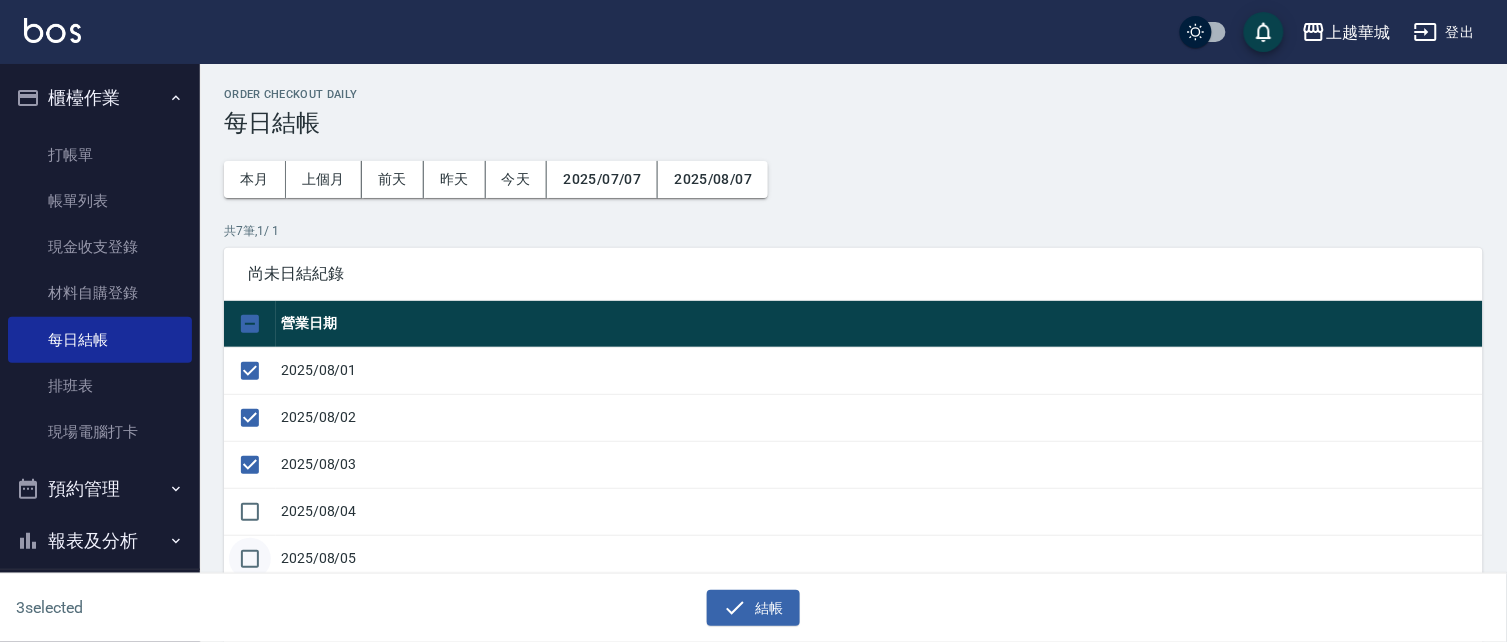 drag, startPoint x: 250, startPoint y: 511, endPoint x: 261, endPoint y: 555, distance: 45.35416 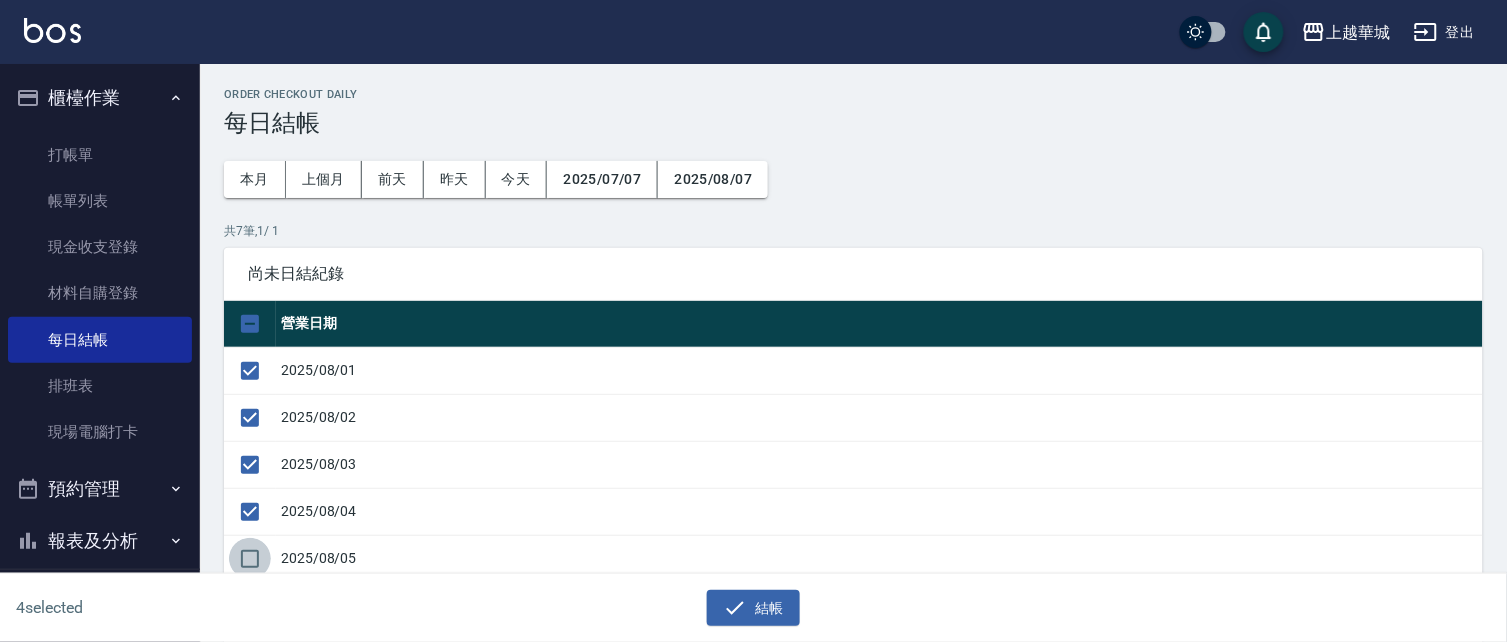 drag, startPoint x: 250, startPoint y: 563, endPoint x: 286, endPoint y: 526, distance: 51.62364 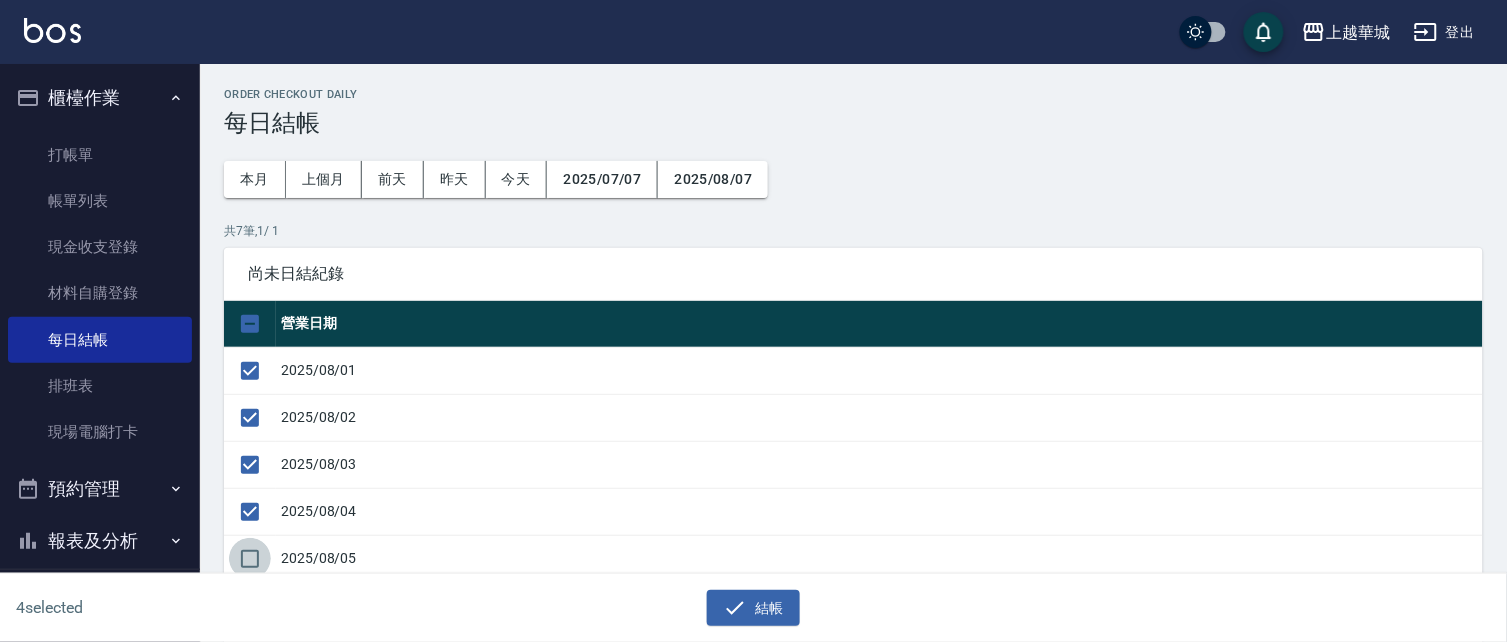 click at bounding box center (250, 559) 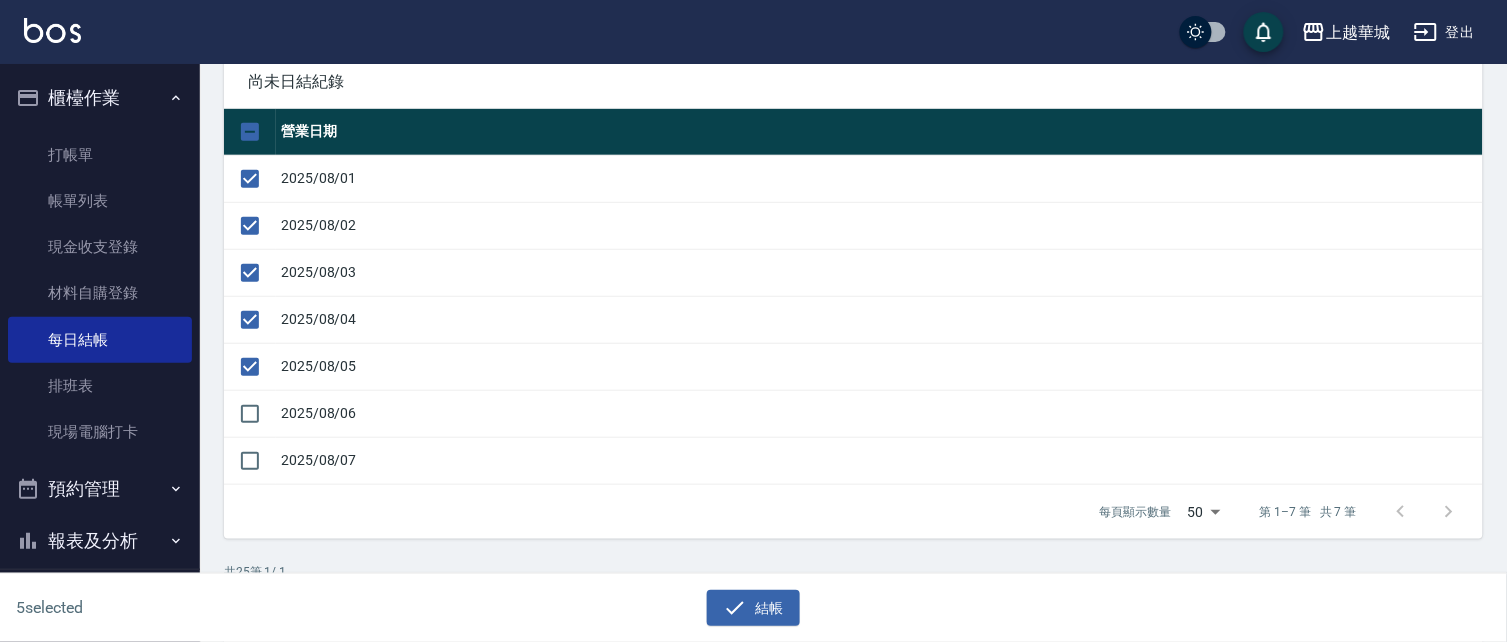 scroll, scrollTop: 192, scrollLeft: 0, axis: vertical 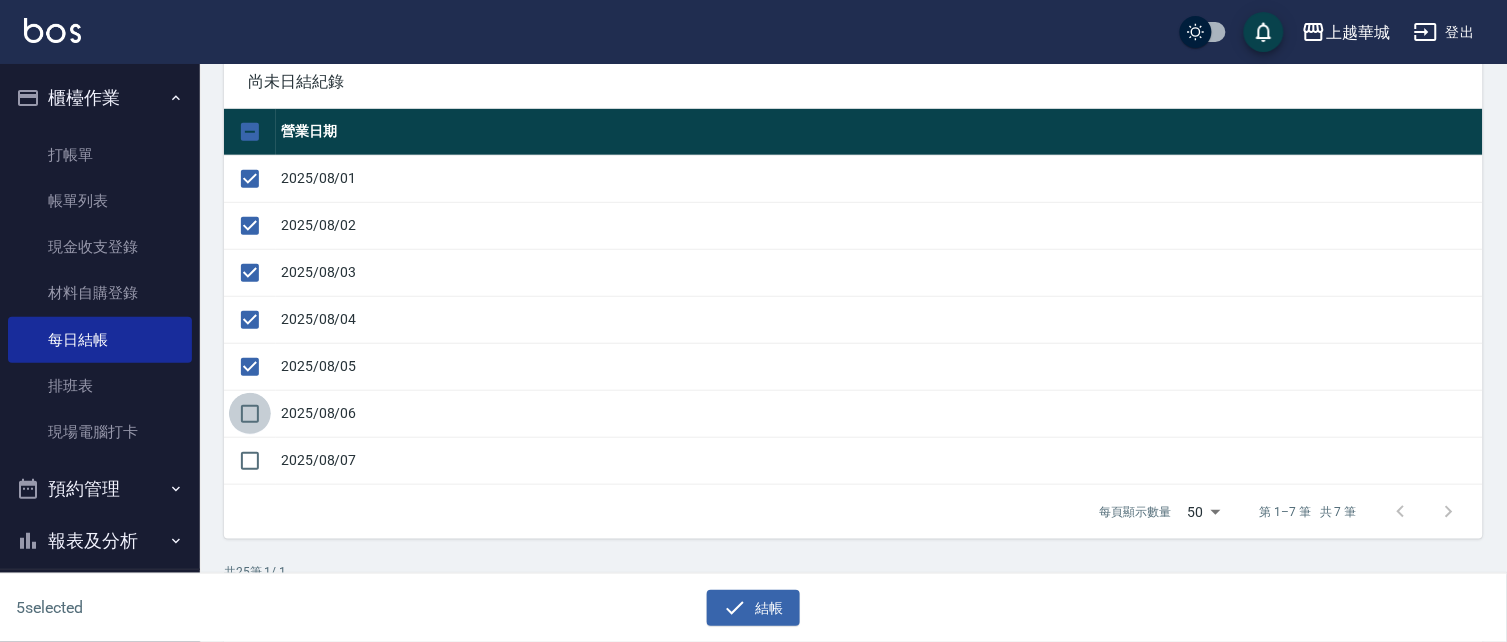 click at bounding box center [250, 414] 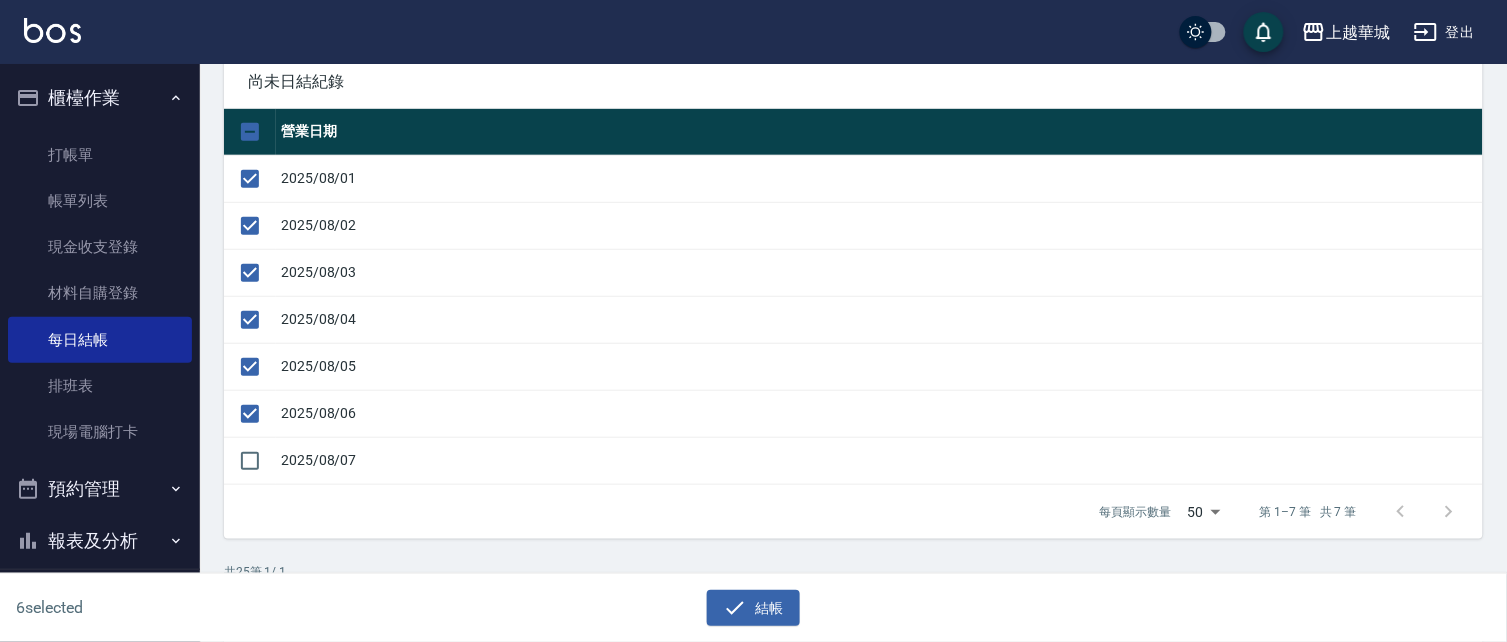 drag, startPoint x: 756, startPoint y: 604, endPoint x: 745, endPoint y: 534, distance: 70.85902 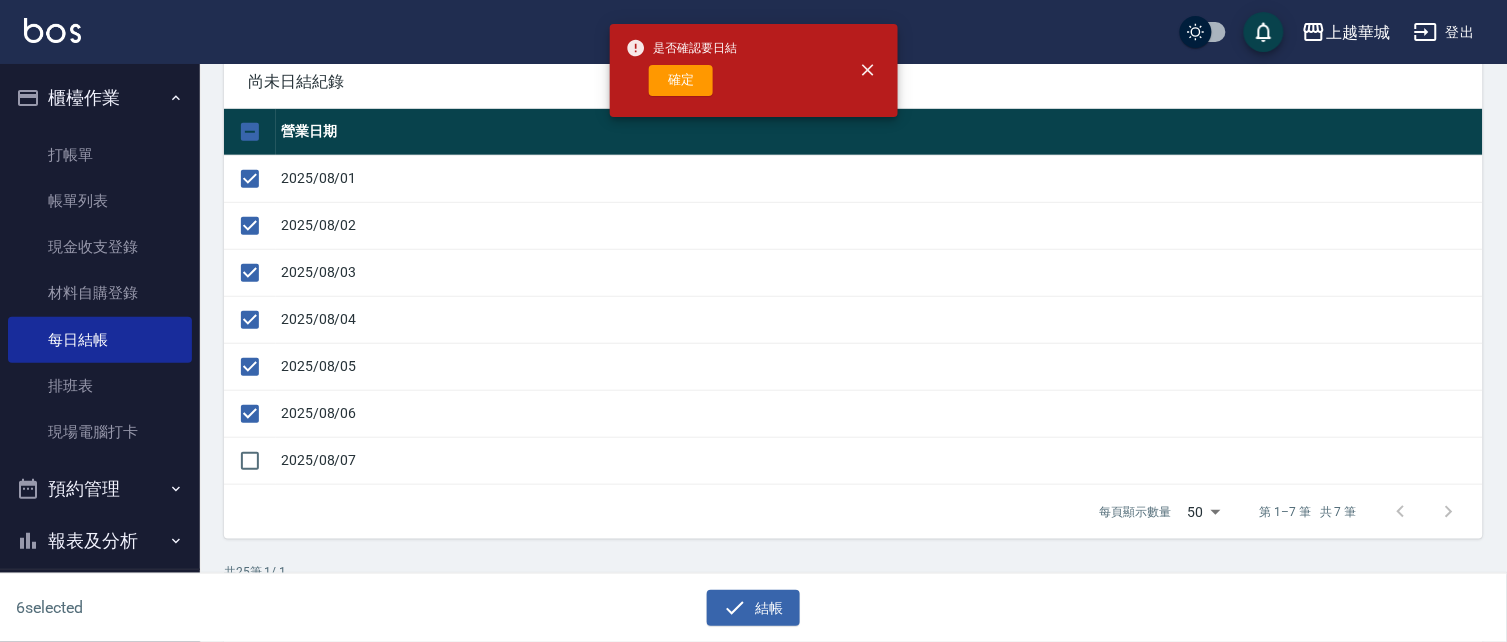 click on "確定" at bounding box center (681, 80) 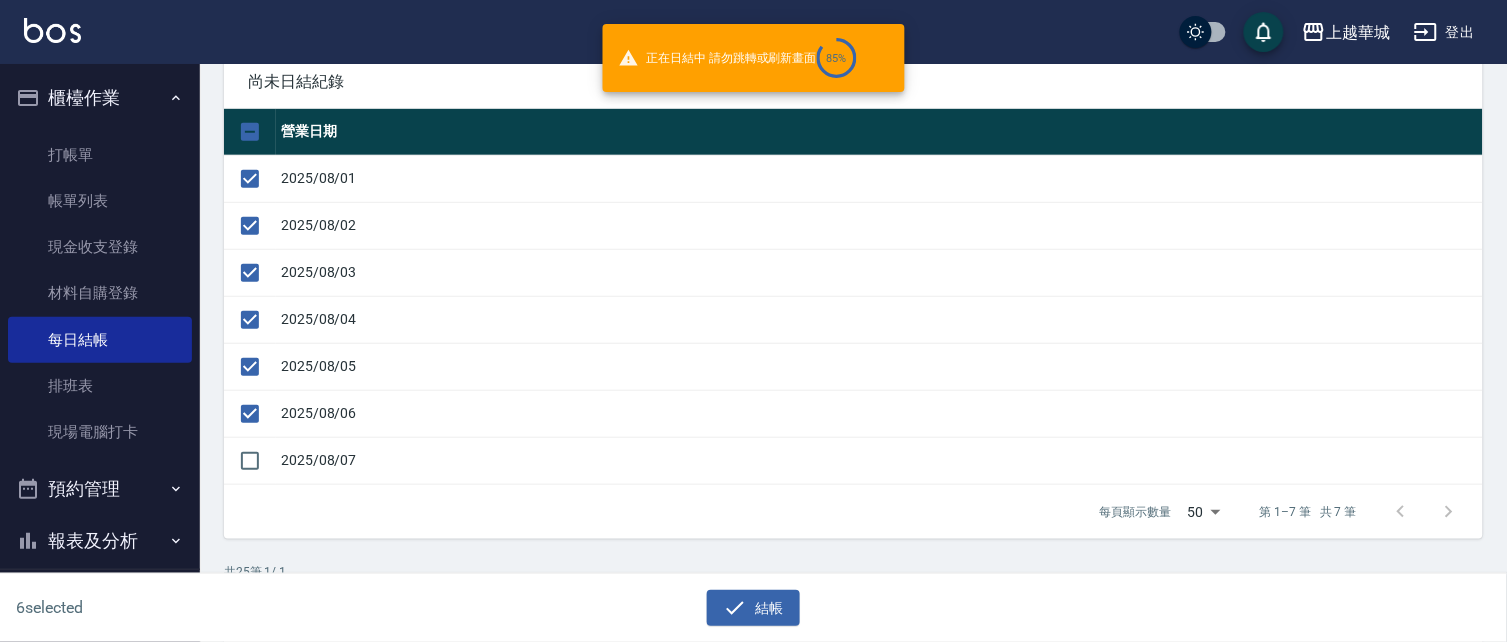 checkbox on "false" 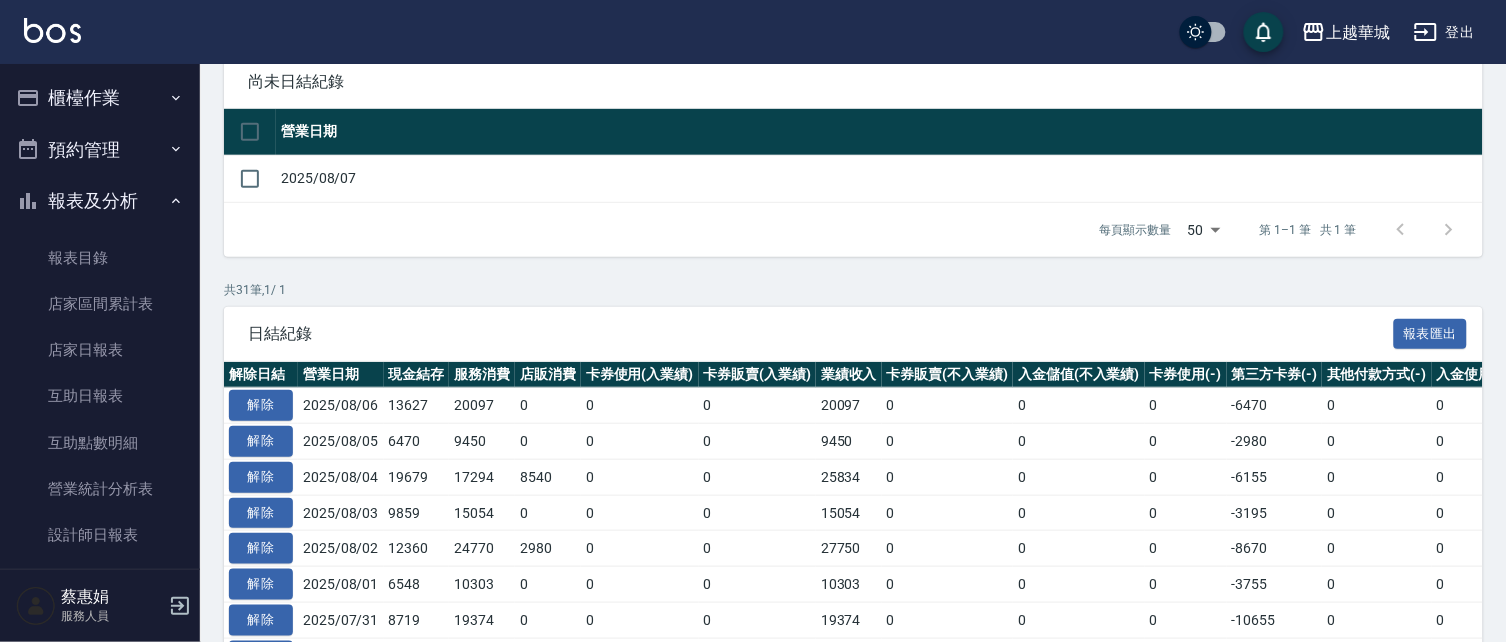 scroll, scrollTop: 192, scrollLeft: 0, axis: vertical 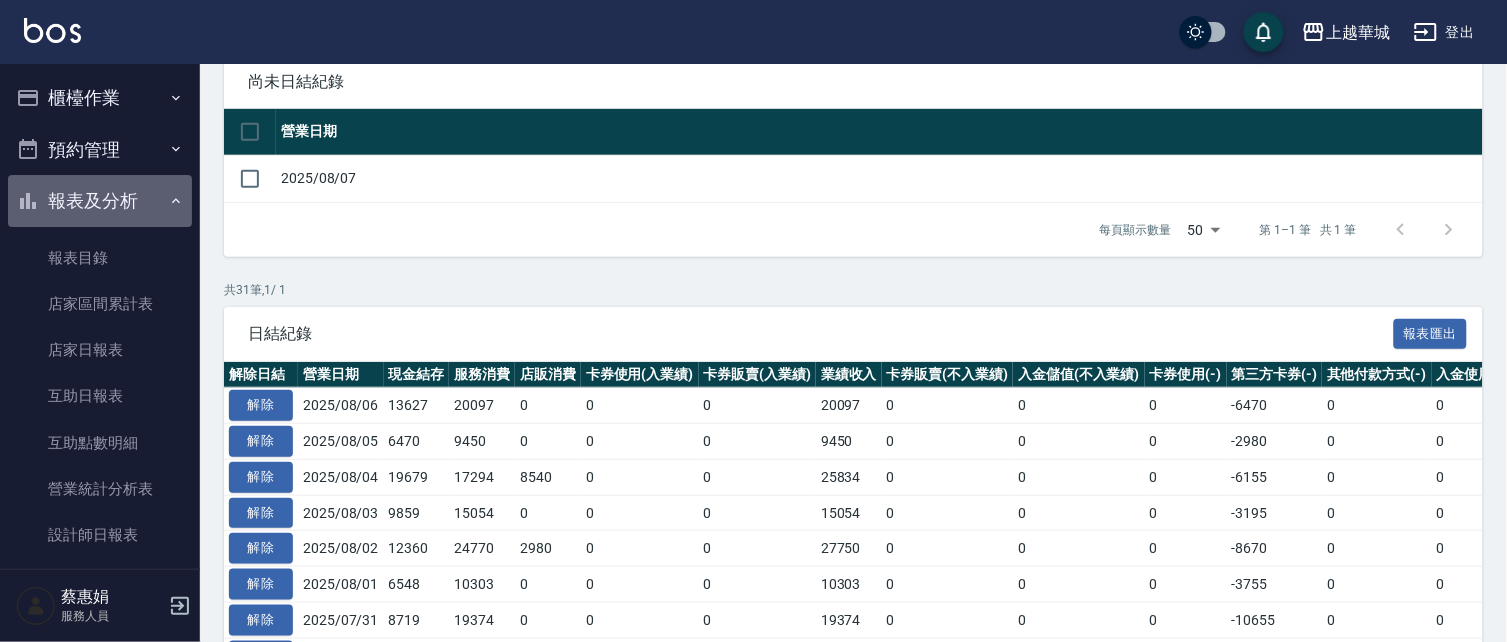 drag, startPoint x: 104, startPoint y: 196, endPoint x: 136, endPoint y: 116, distance: 86.162636 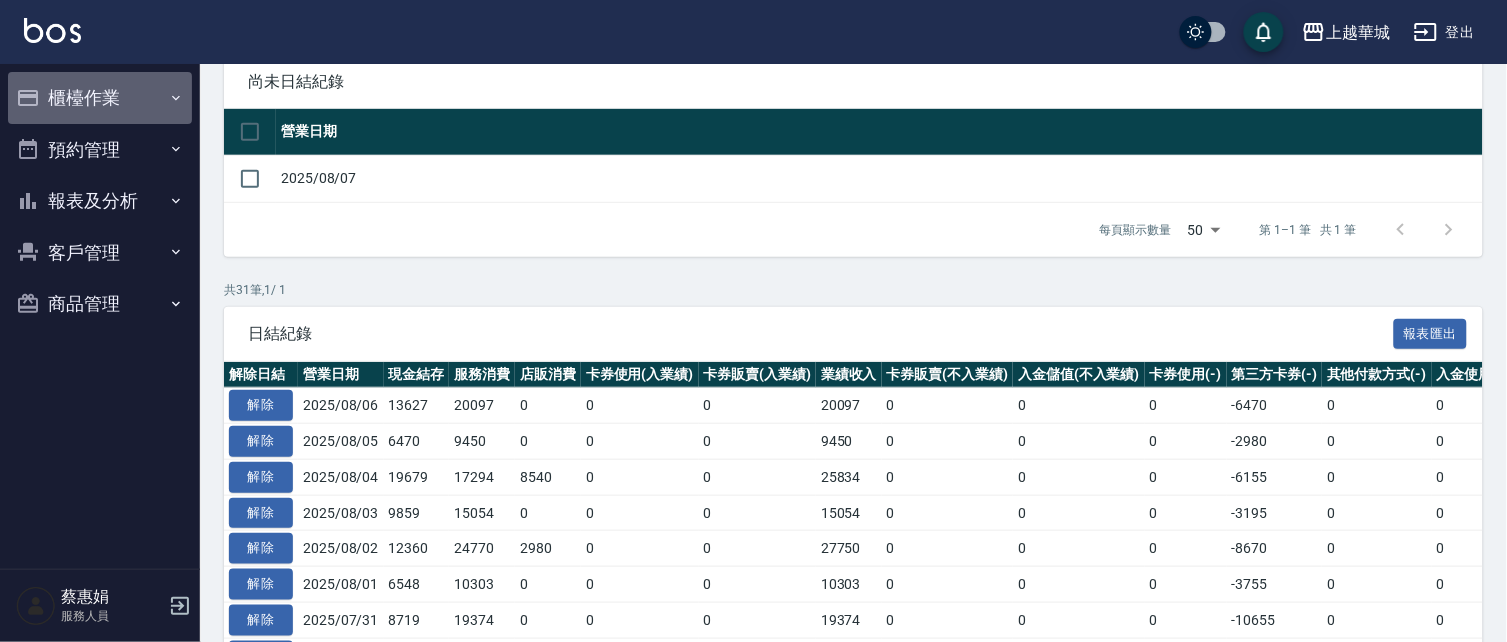 click on "櫃檯作業" at bounding box center [100, 98] 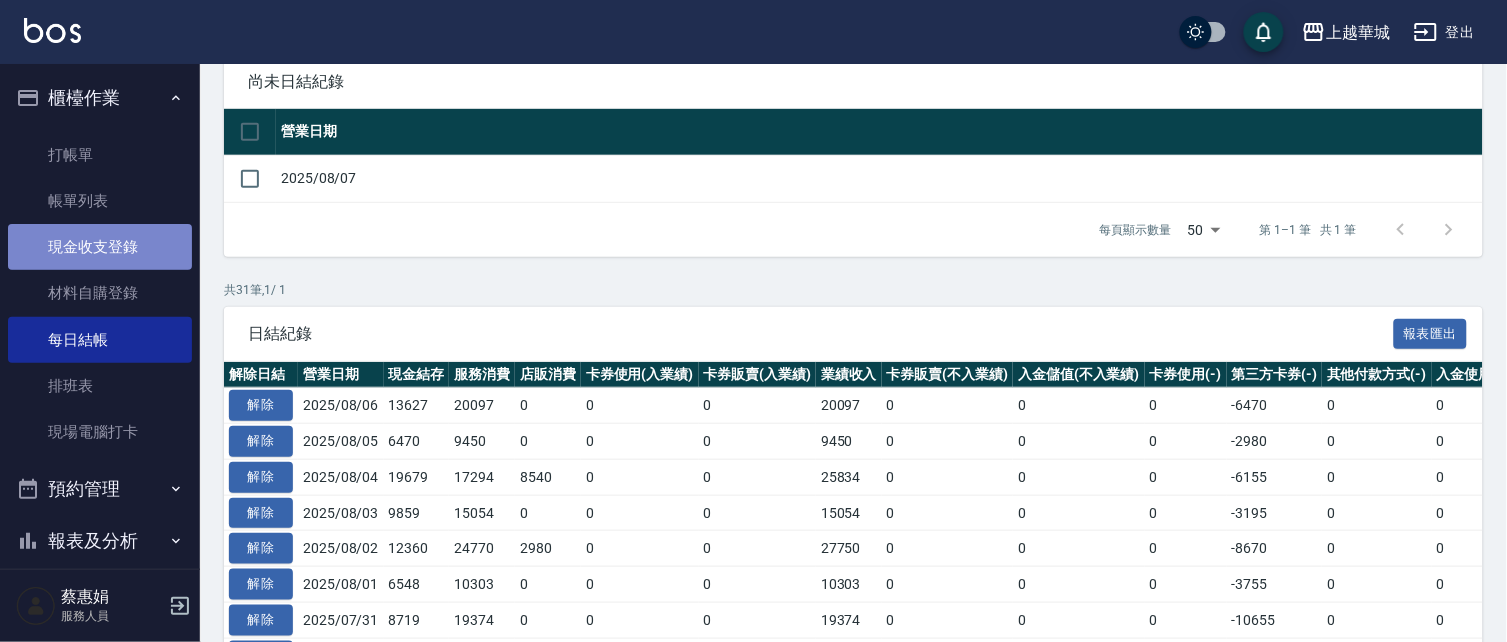 click on "現金收支登錄" at bounding box center (100, 247) 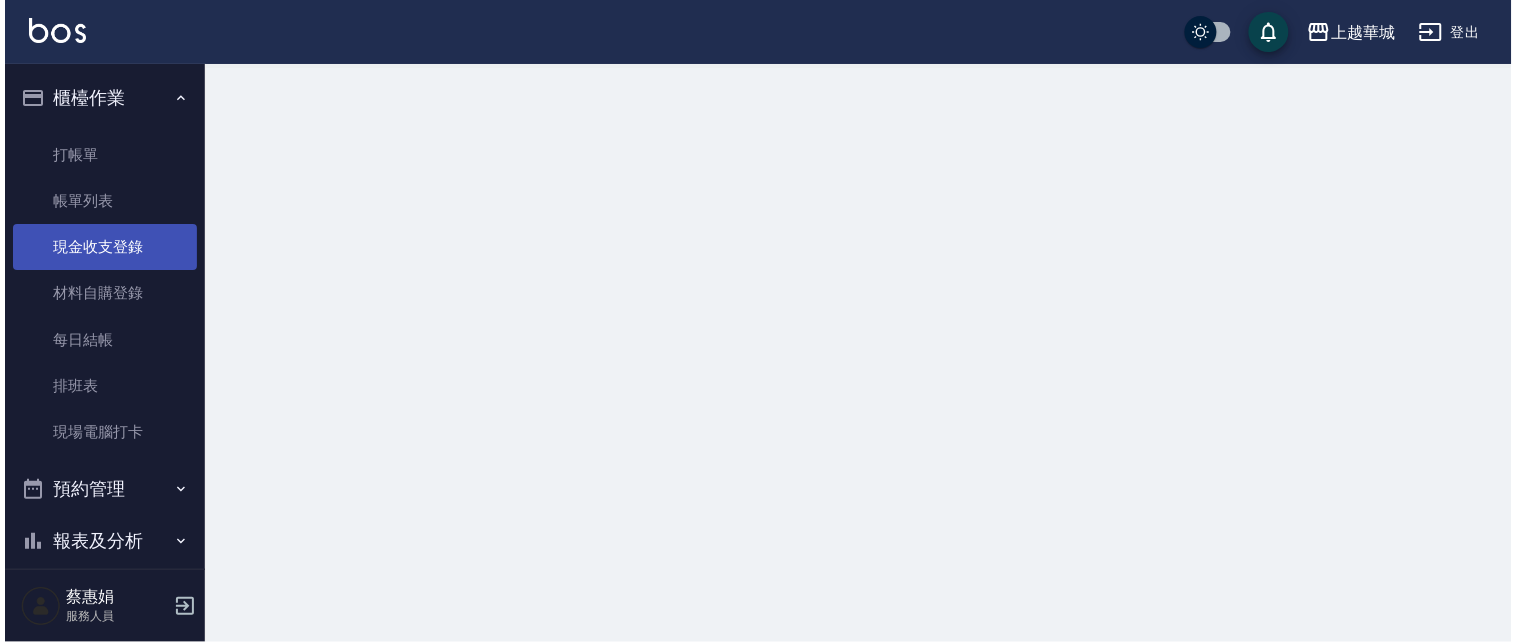 scroll, scrollTop: 0, scrollLeft: 0, axis: both 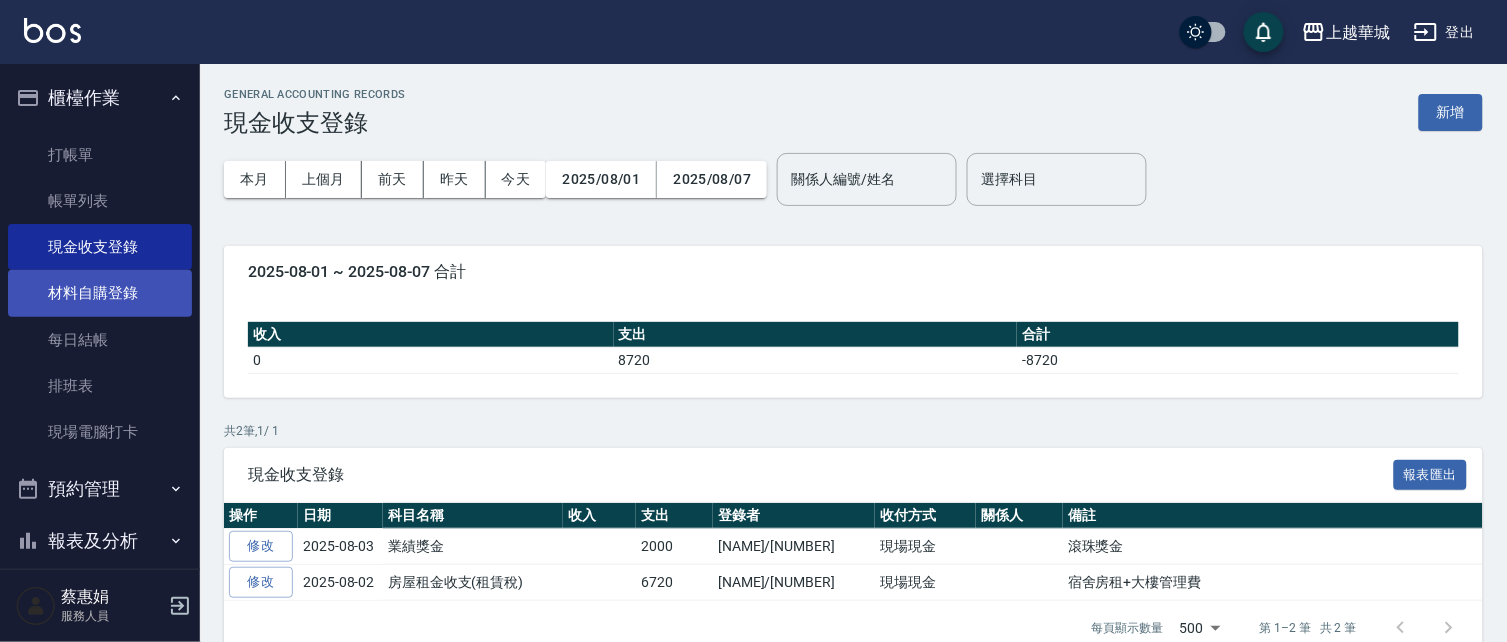 click on "材料自購登錄" at bounding box center [100, 293] 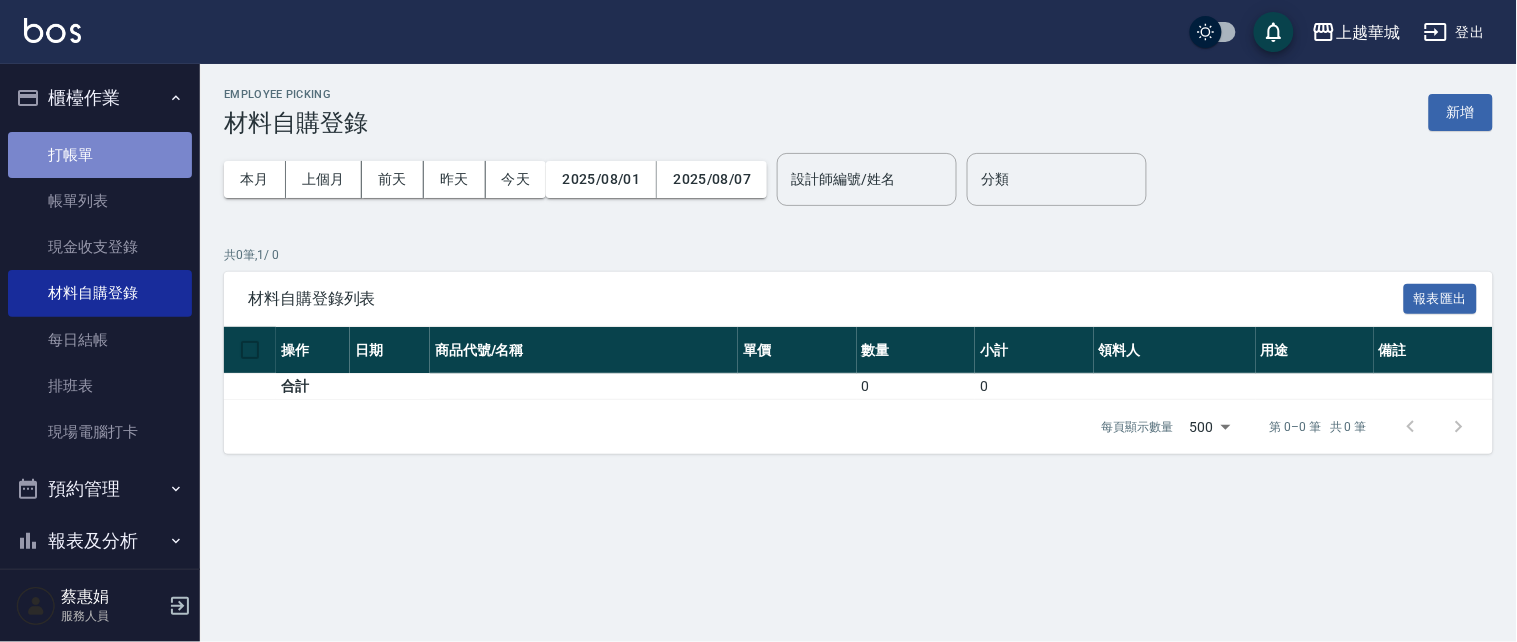 click on "打帳單" at bounding box center [100, 155] 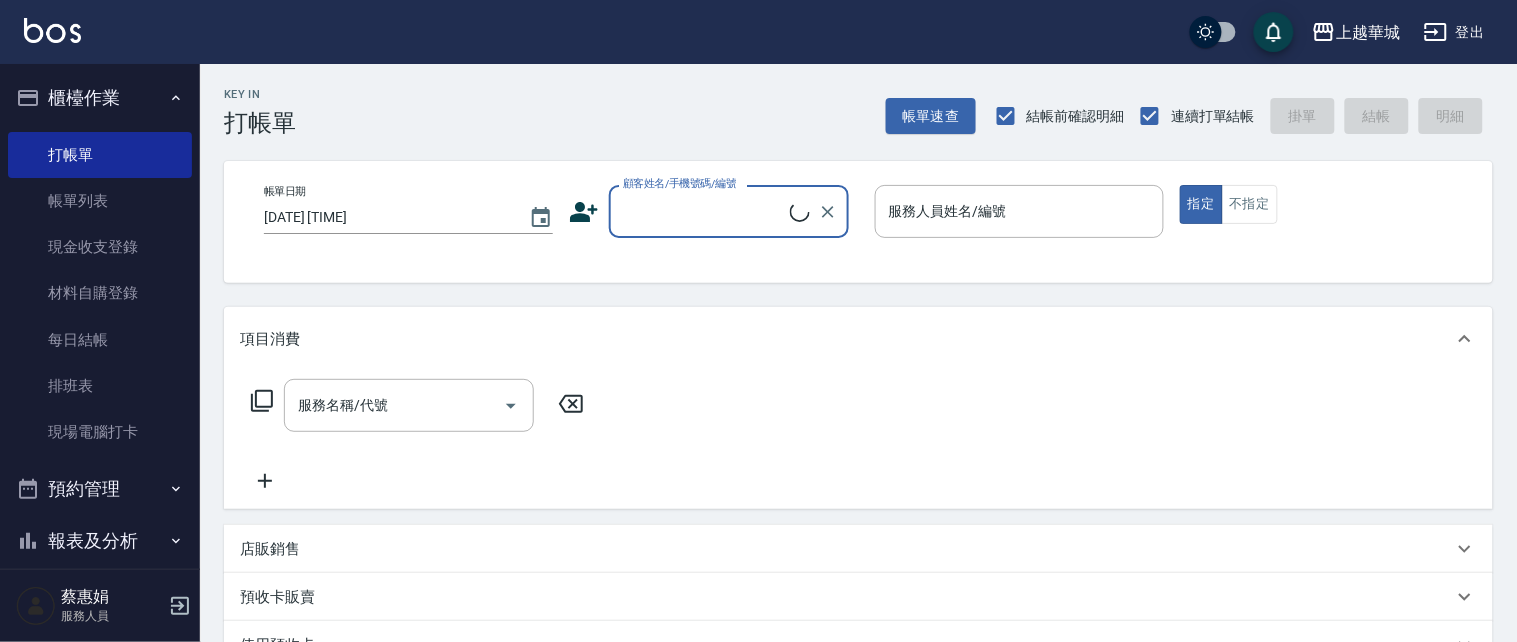 click on "櫃檯作業" at bounding box center (100, 98) 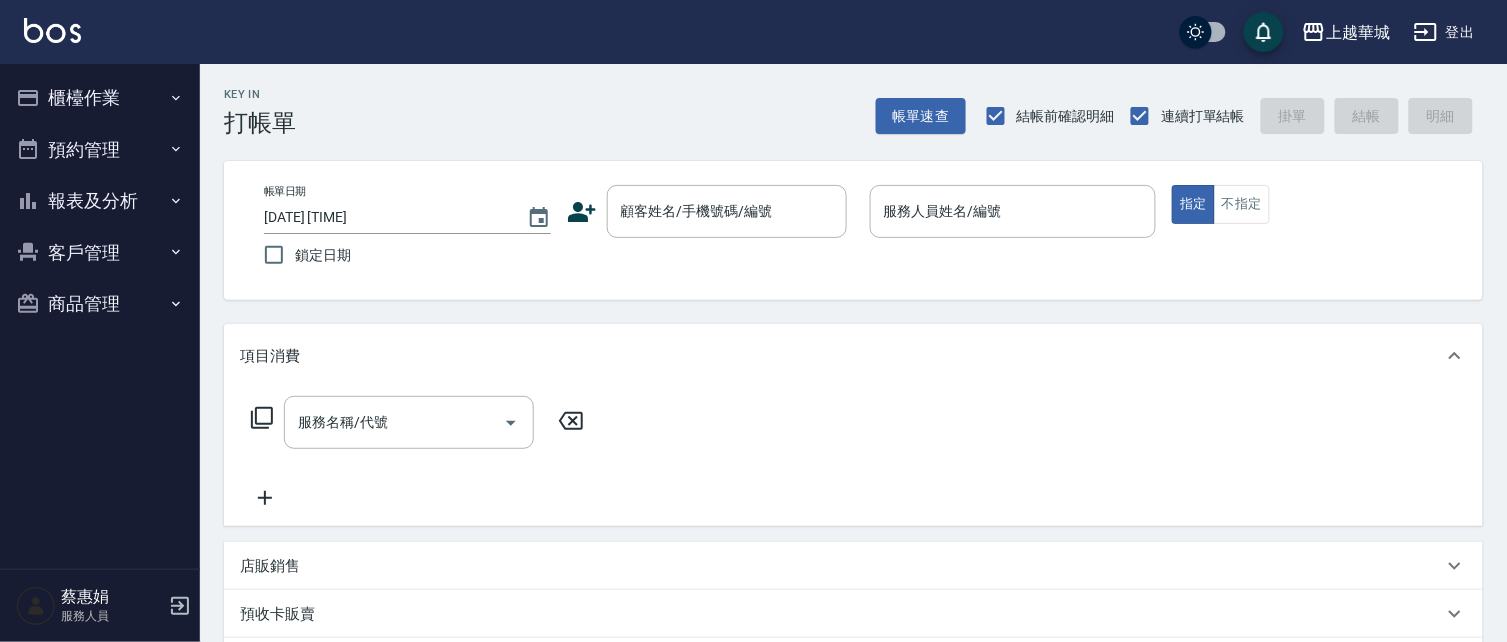click on "報表及分析" at bounding box center [100, 201] 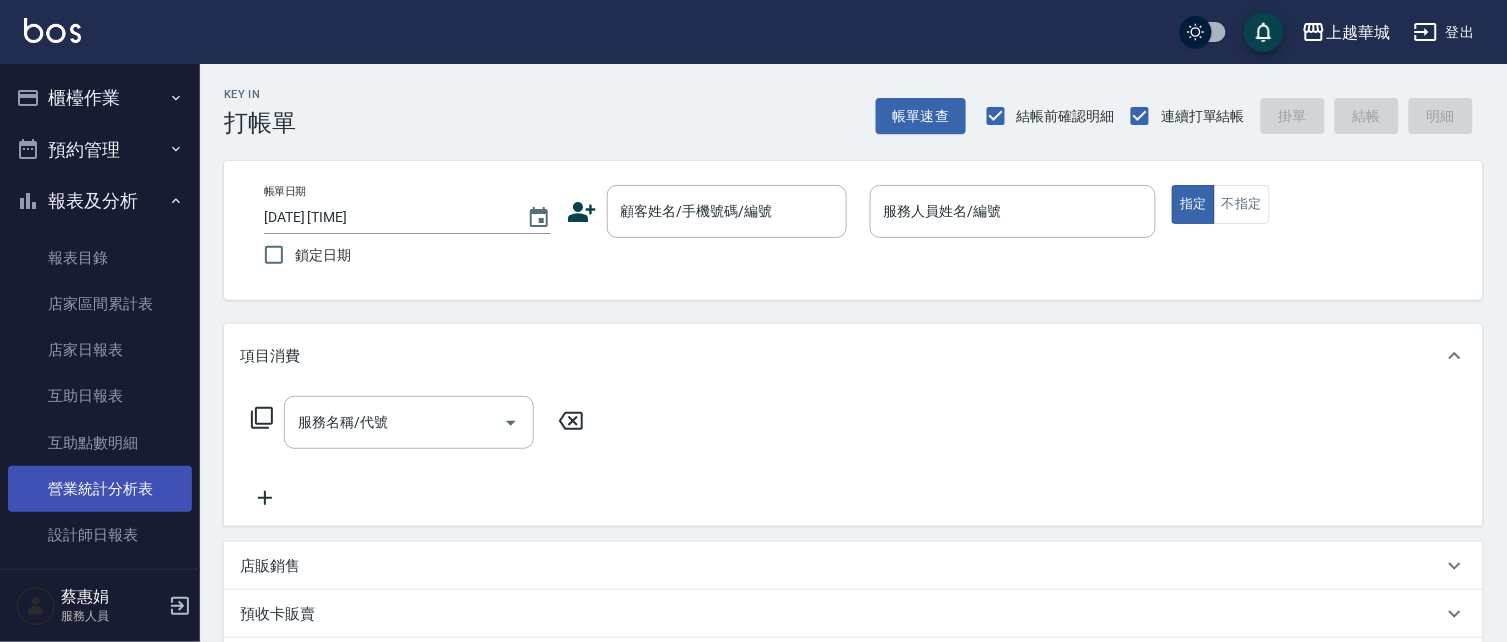 click on "營業統計分析表" at bounding box center [100, 489] 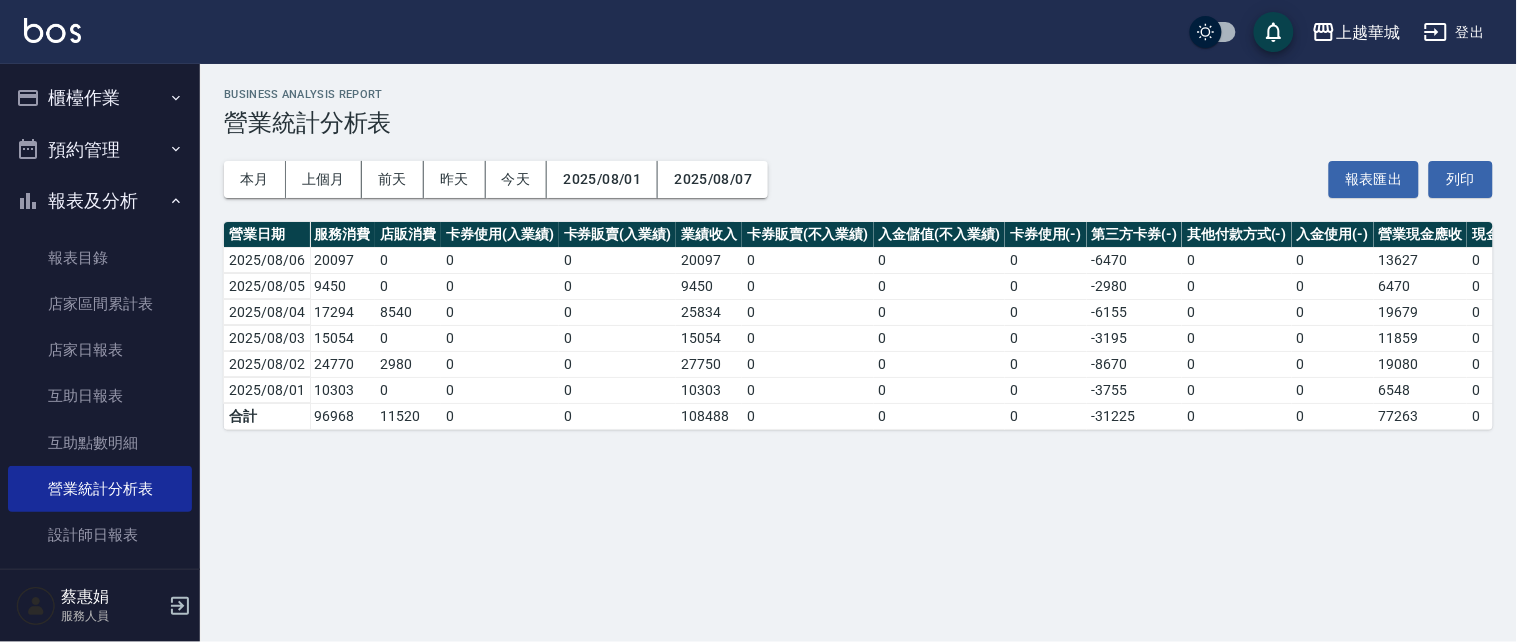 scroll, scrollTop: 0, scrollLeft: 352, axis: horizontal 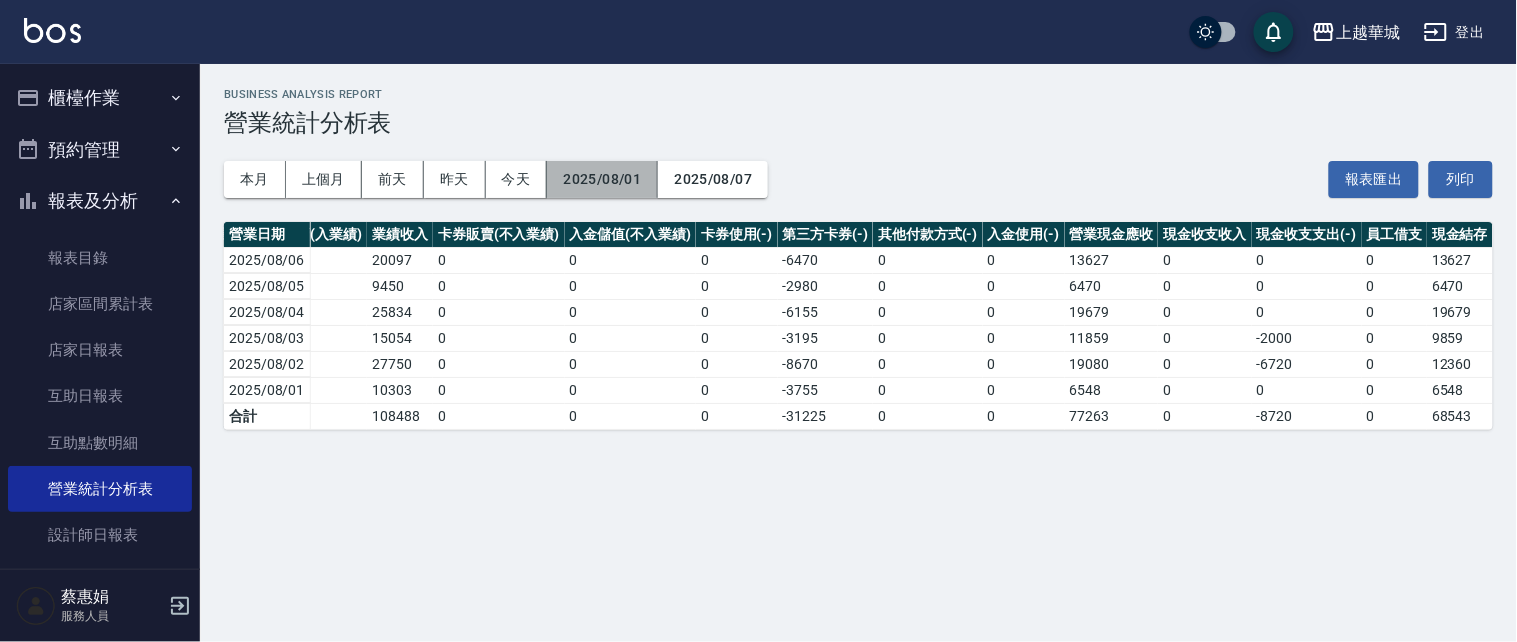 click on "2025/08/01" at bounding box center (602, 179) 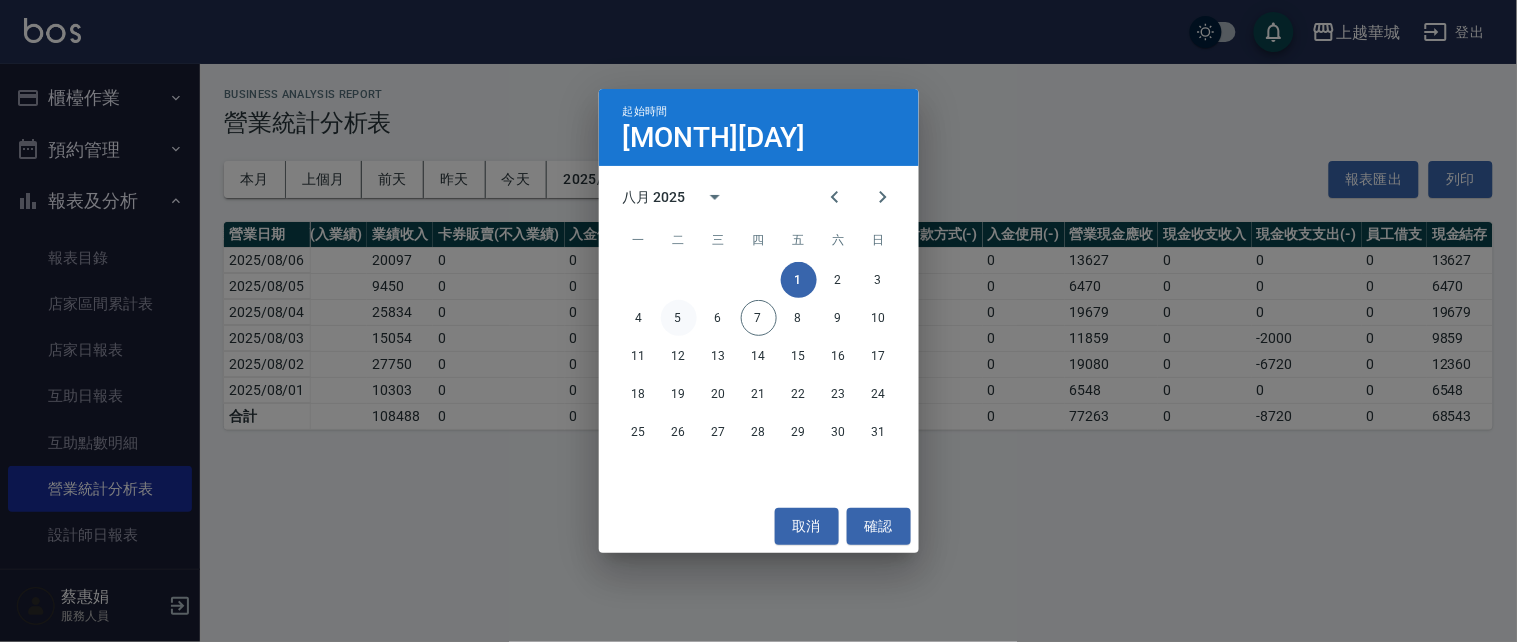 click on "5" at bounding box center [679, 318] 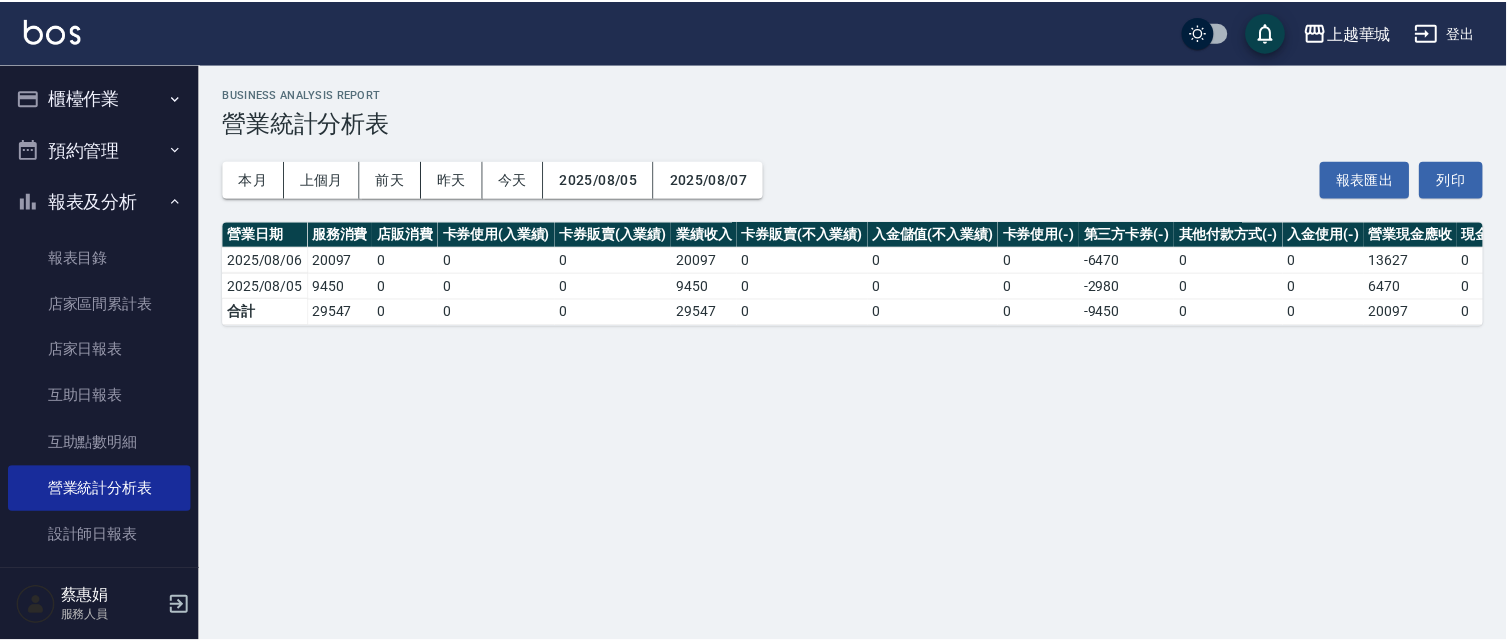 scroll, scrollTop: 0, scrollLeft: 352, axis: horizontal 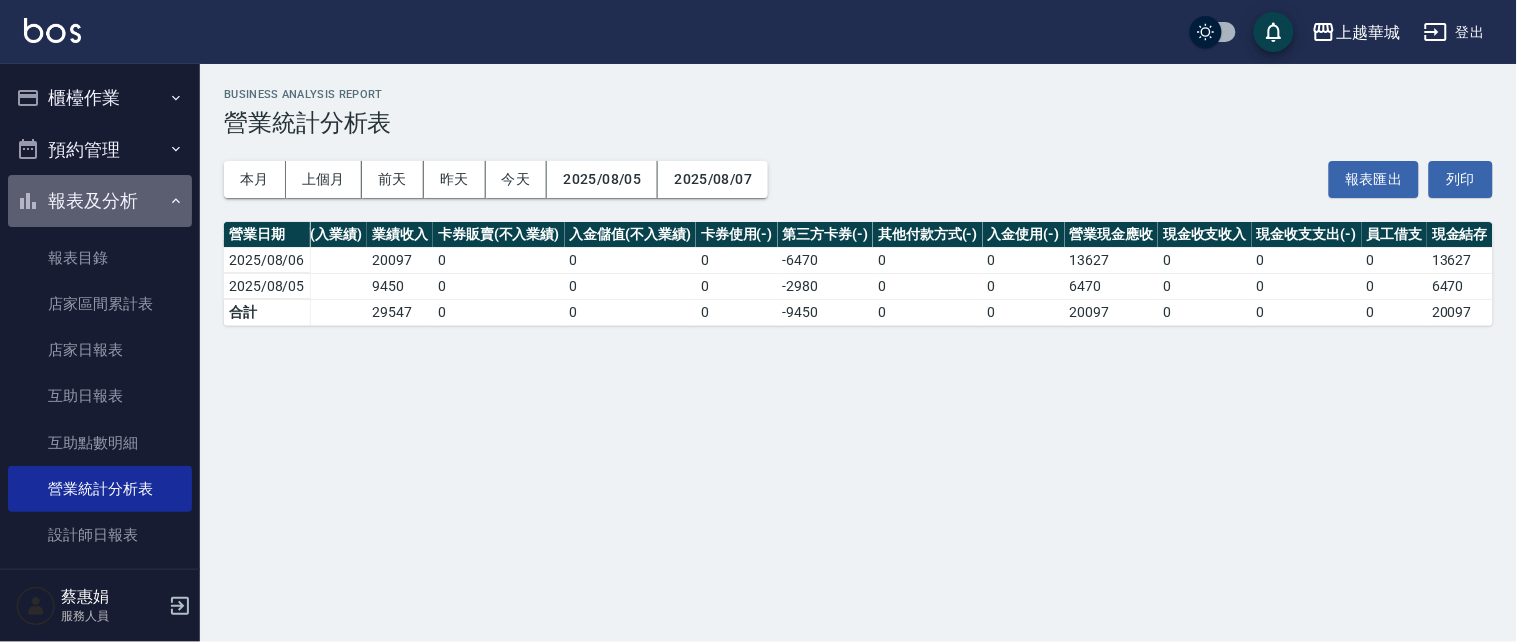 click on "報表及分析" at bounding box center [100, 201] 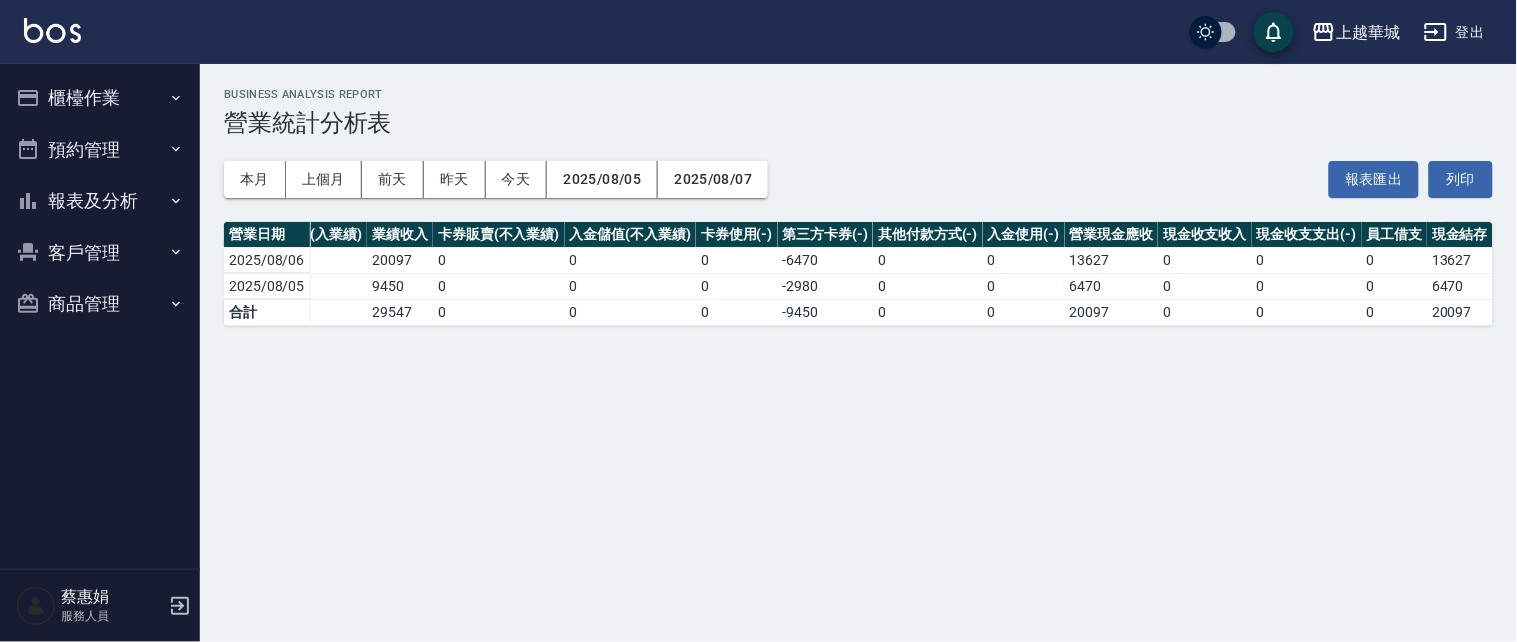 click on "客戶管理" at bounding box center [100, 253] 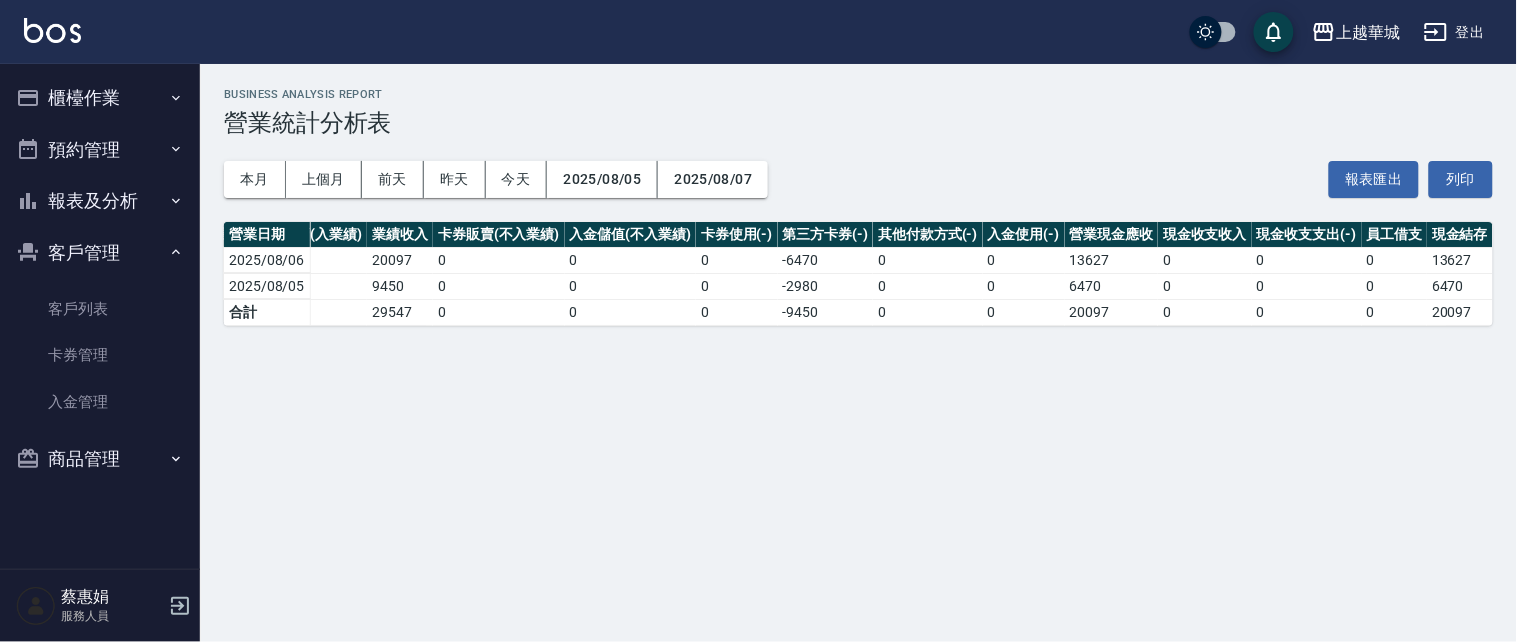 drag, startPoint x: 107, startPoint y: 251, endPoint x: 112, endPoint y: 172, distance: 79.15807 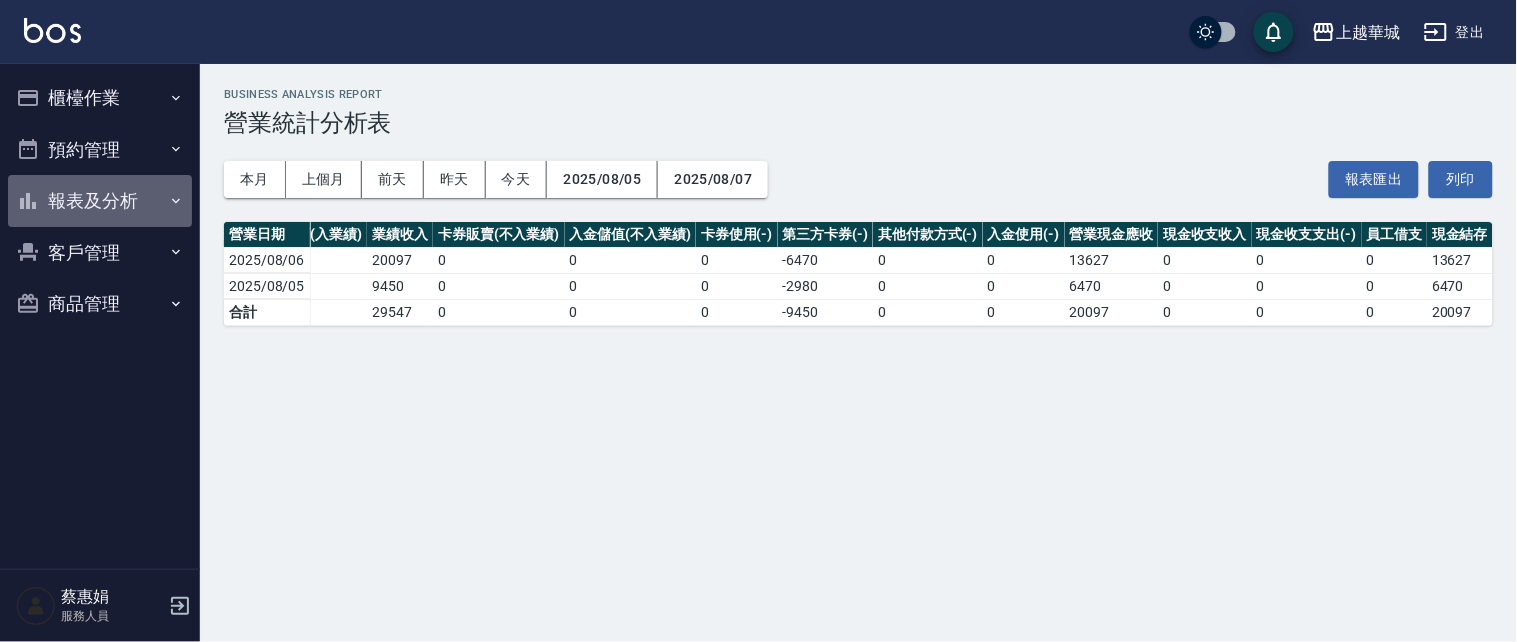 click on "報表及分析" at bounding box center (100, 201) 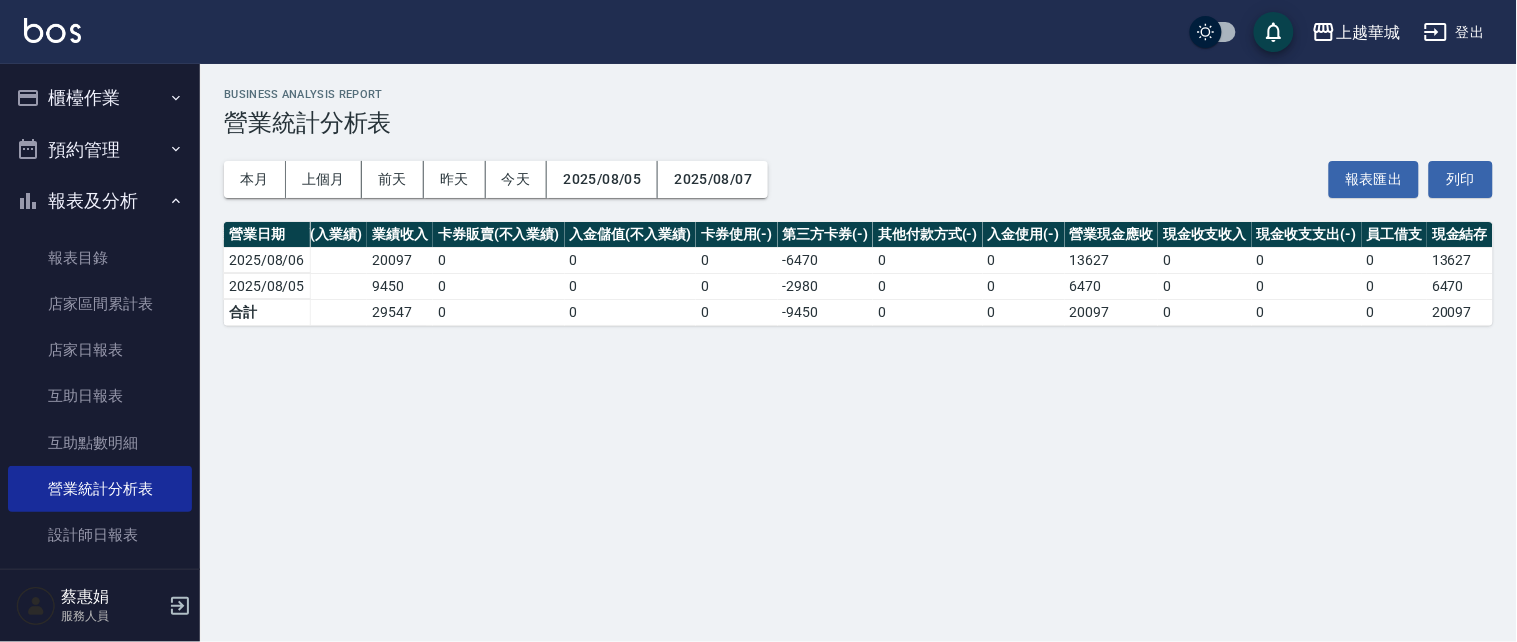 click on "櫃檯作業" at bounding box center [100, 98] 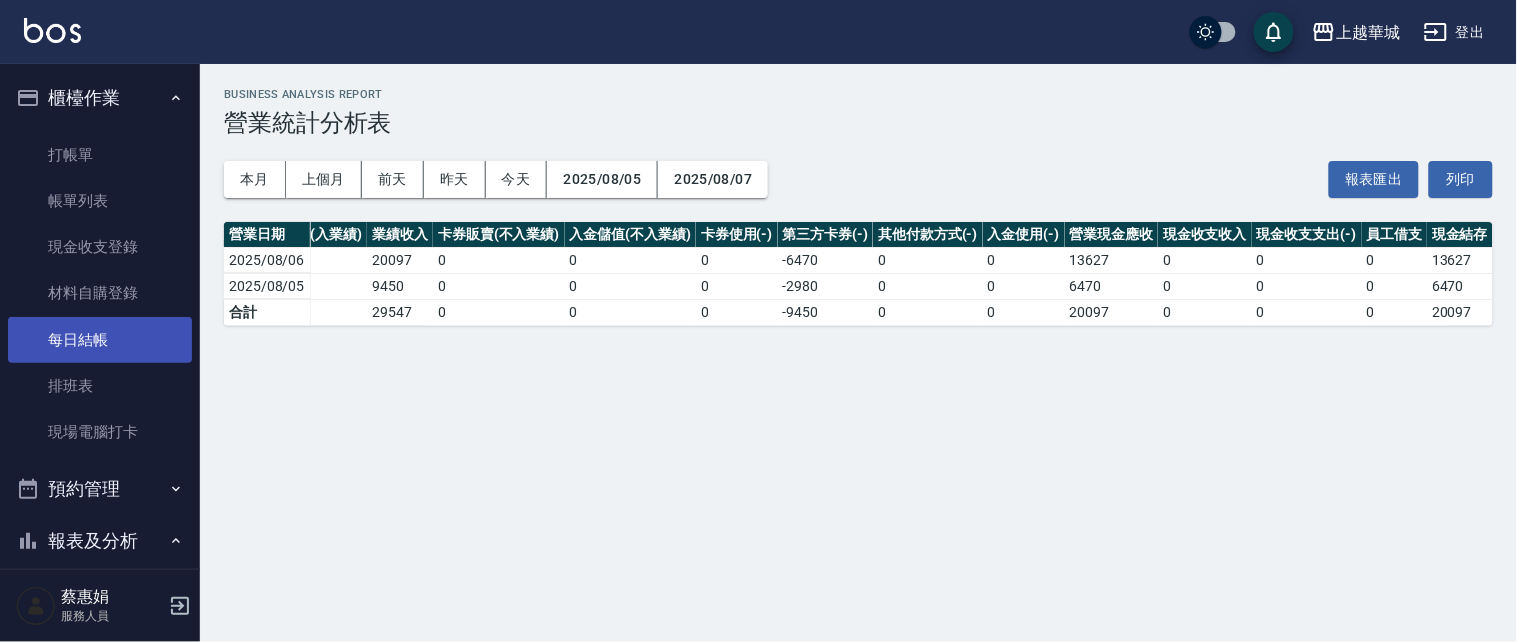 click on "每日結帳" at bounding box center (100, 340) 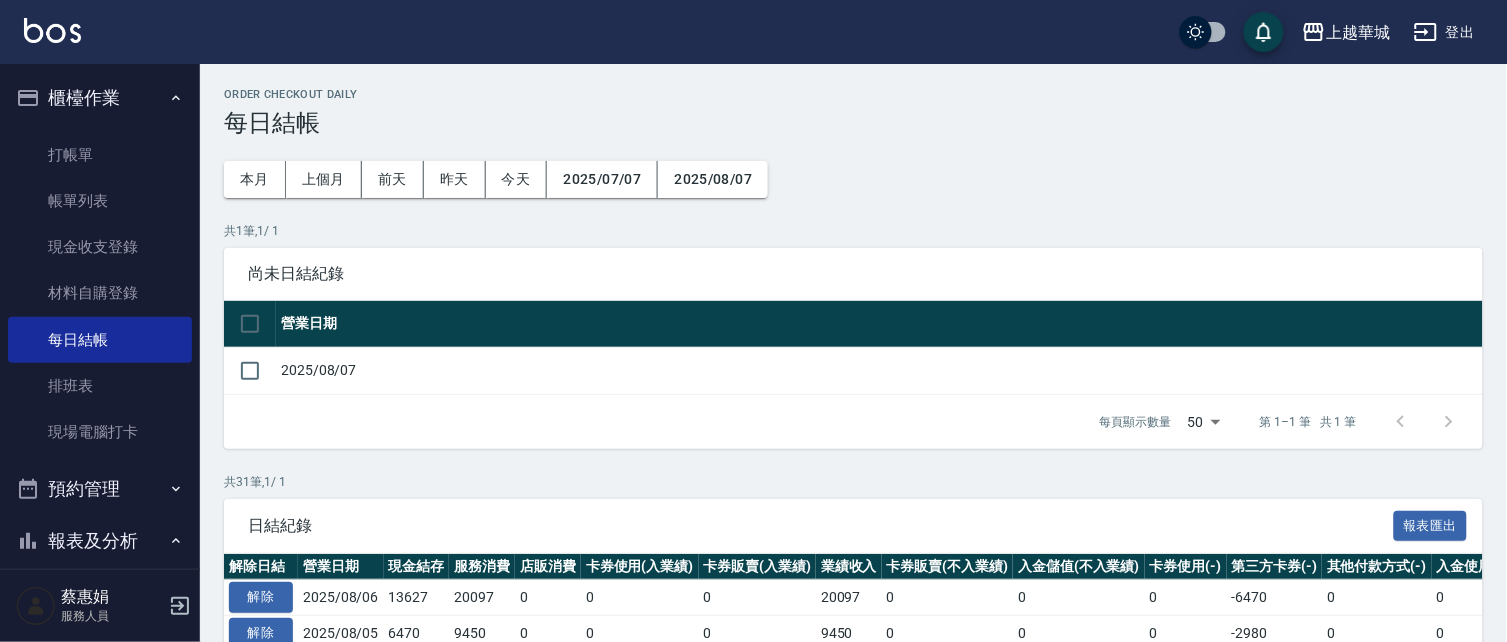 drag, startPoint x: 252, startPoint y: 594, endPoint x: 333, endPoint y: 590, distance: 81.09871 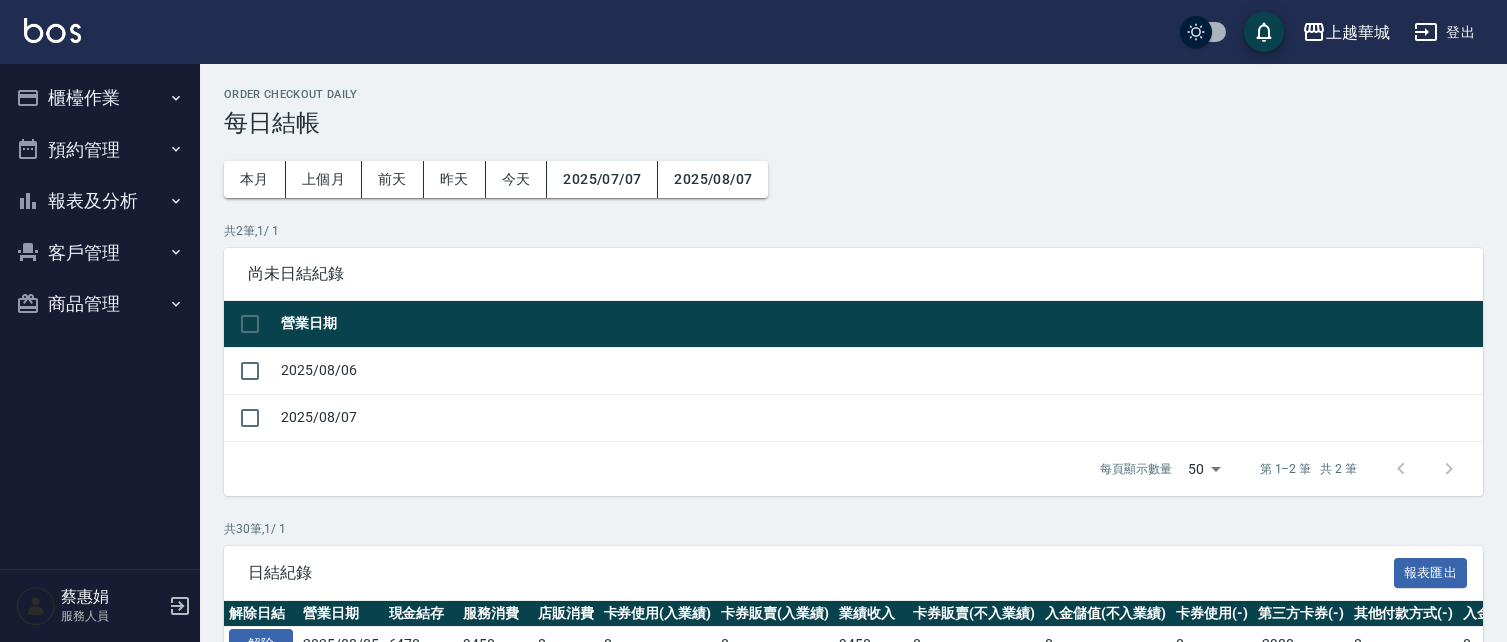 scroll, scrollTop: 0, scrollLeft: 0, axis: both 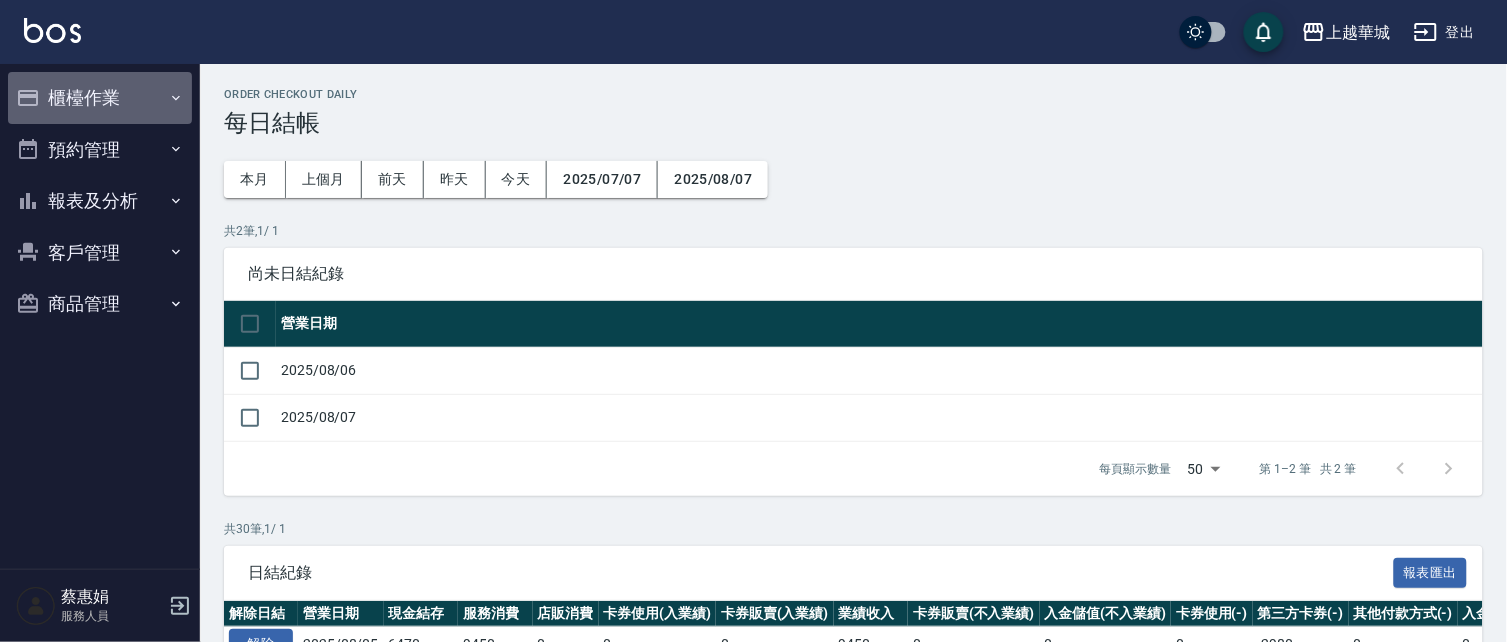 click on "櫃檯作業" at bounding box center [100, 98] 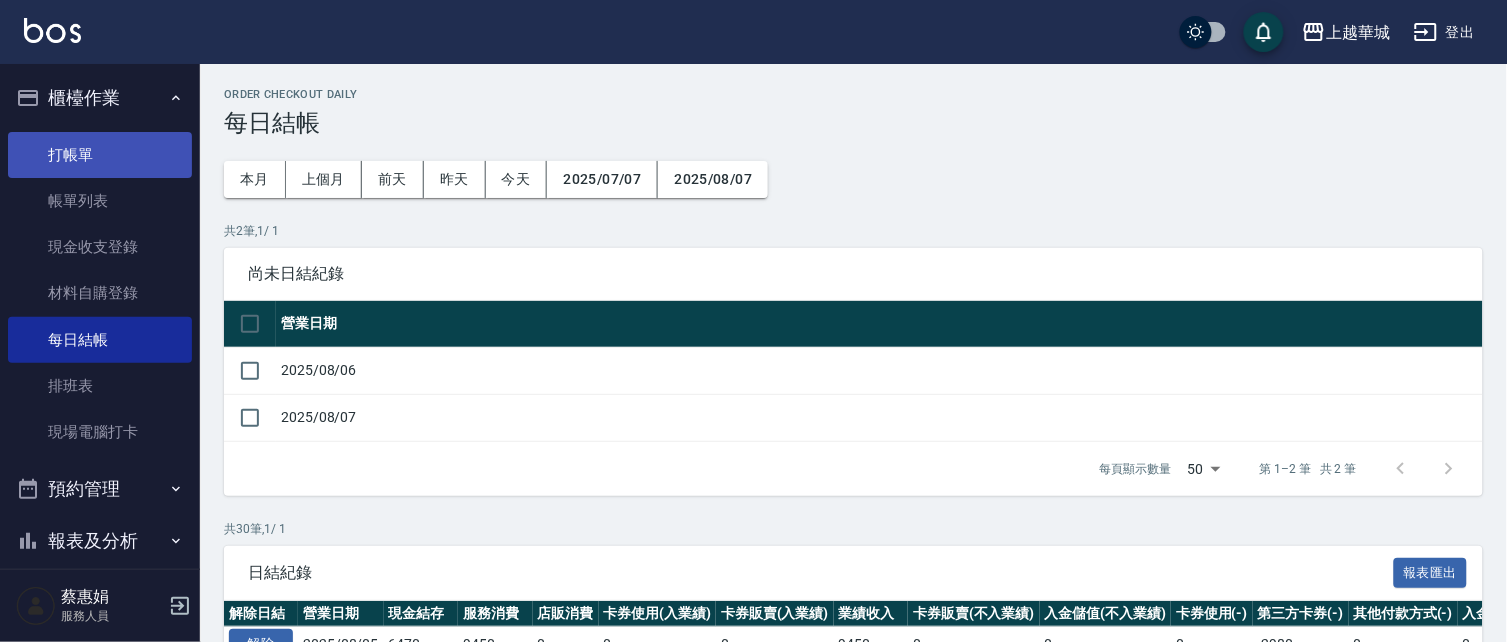 click on "打帳單" at bounding box center (100, 155) 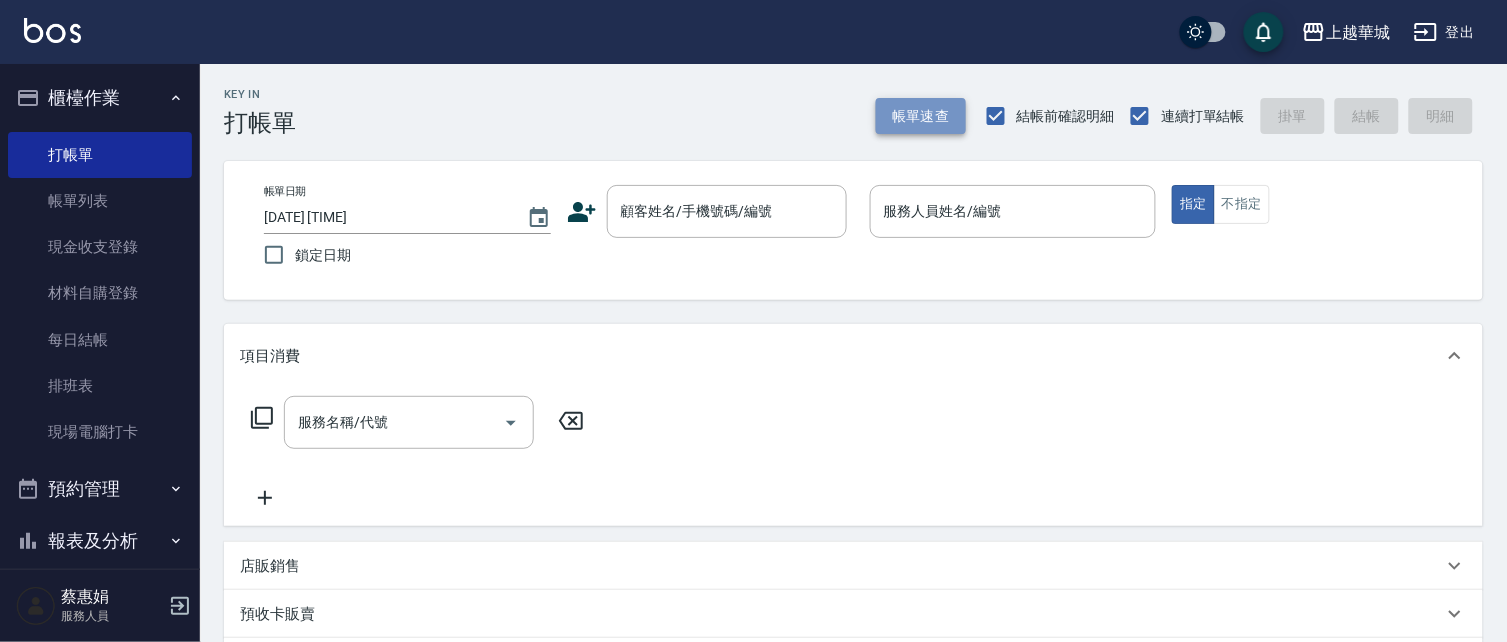 click on "帳單速查" at bounding box center (921, 116) 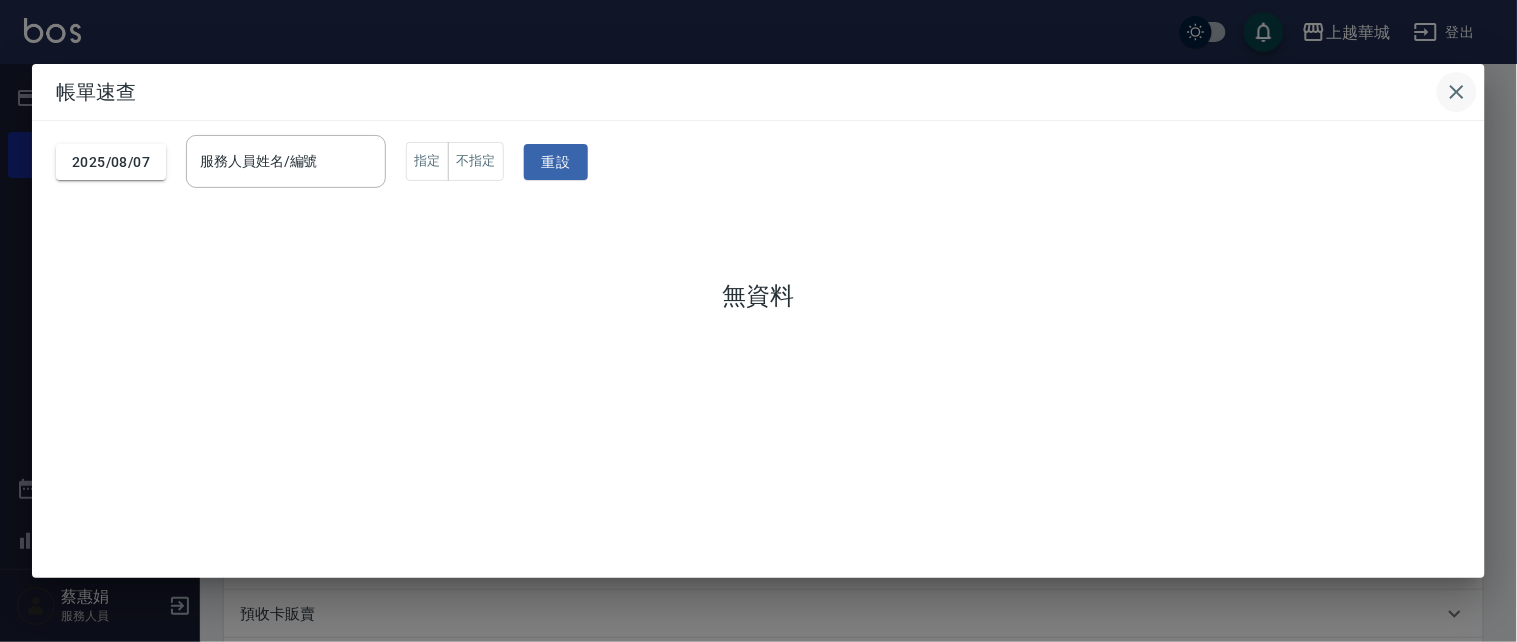 click 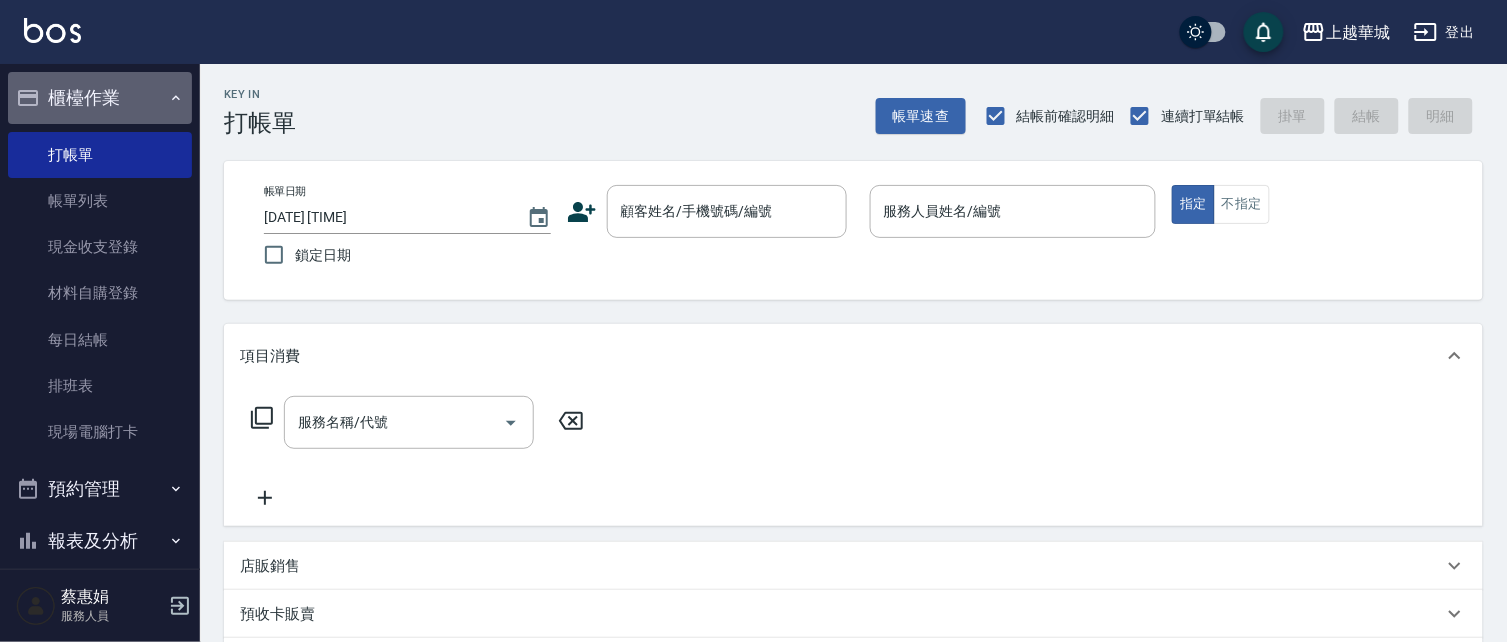 click on "櫃檯作業" at bounding box center (100, 98) 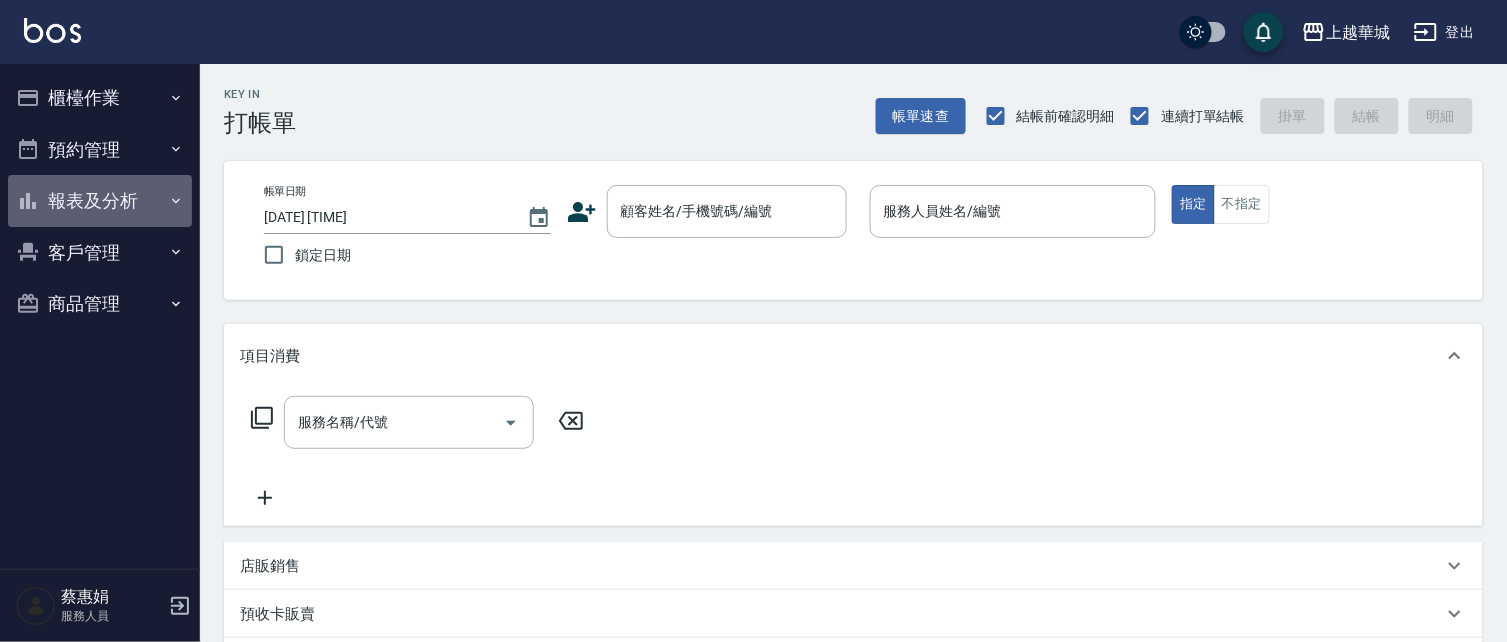 click on "報表及分析" at bounding box center [100, 201] 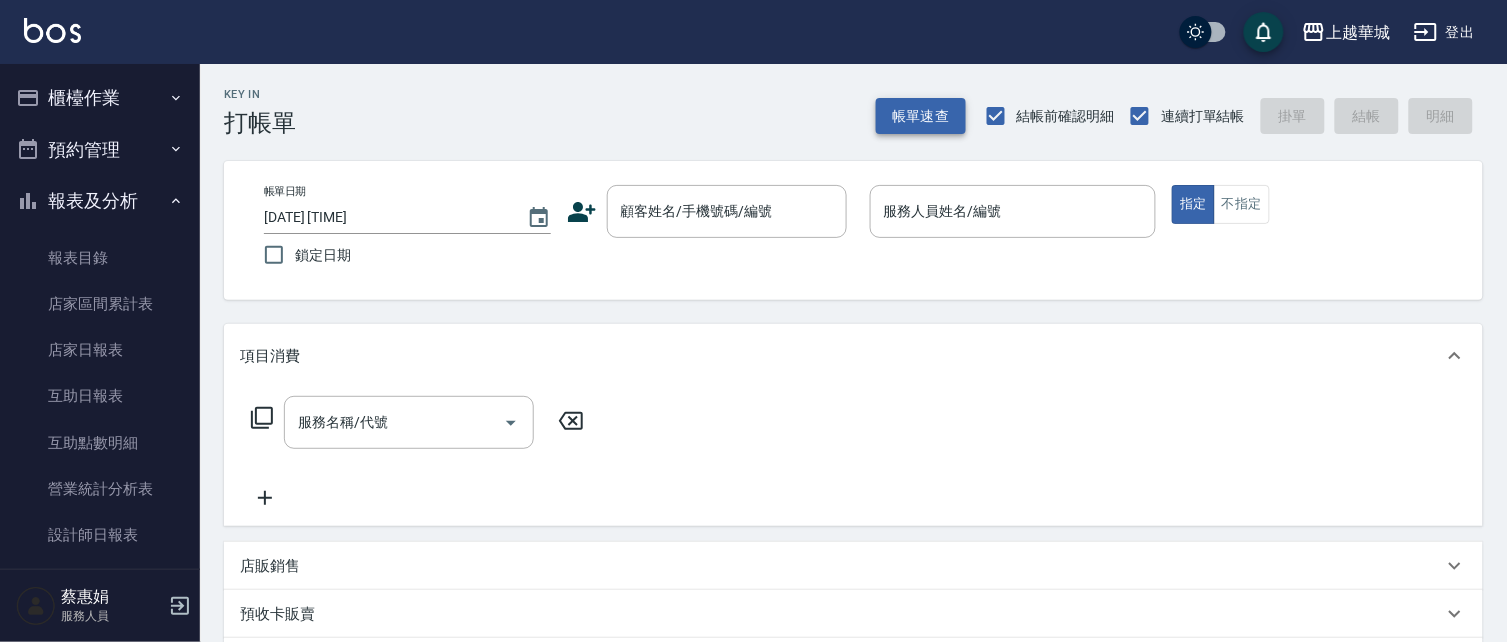 click on "帳單速查" at bounding box center [921, 116] 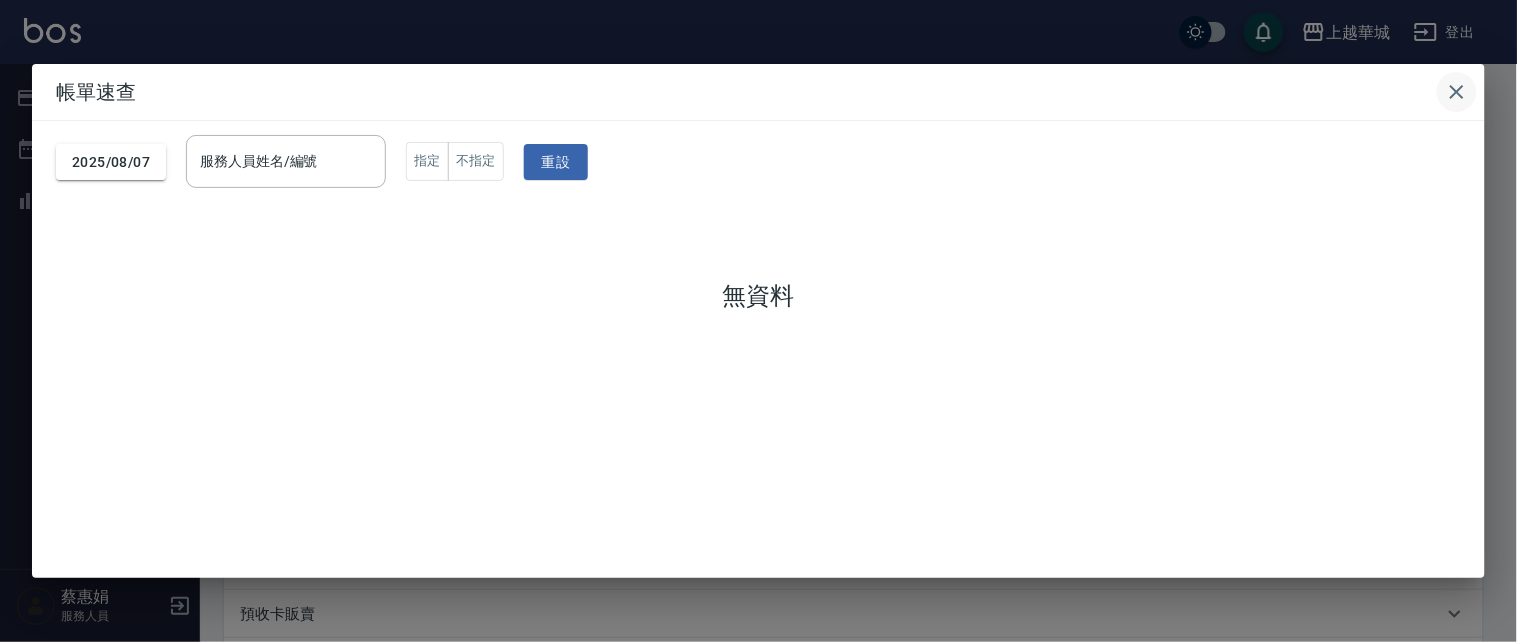 click 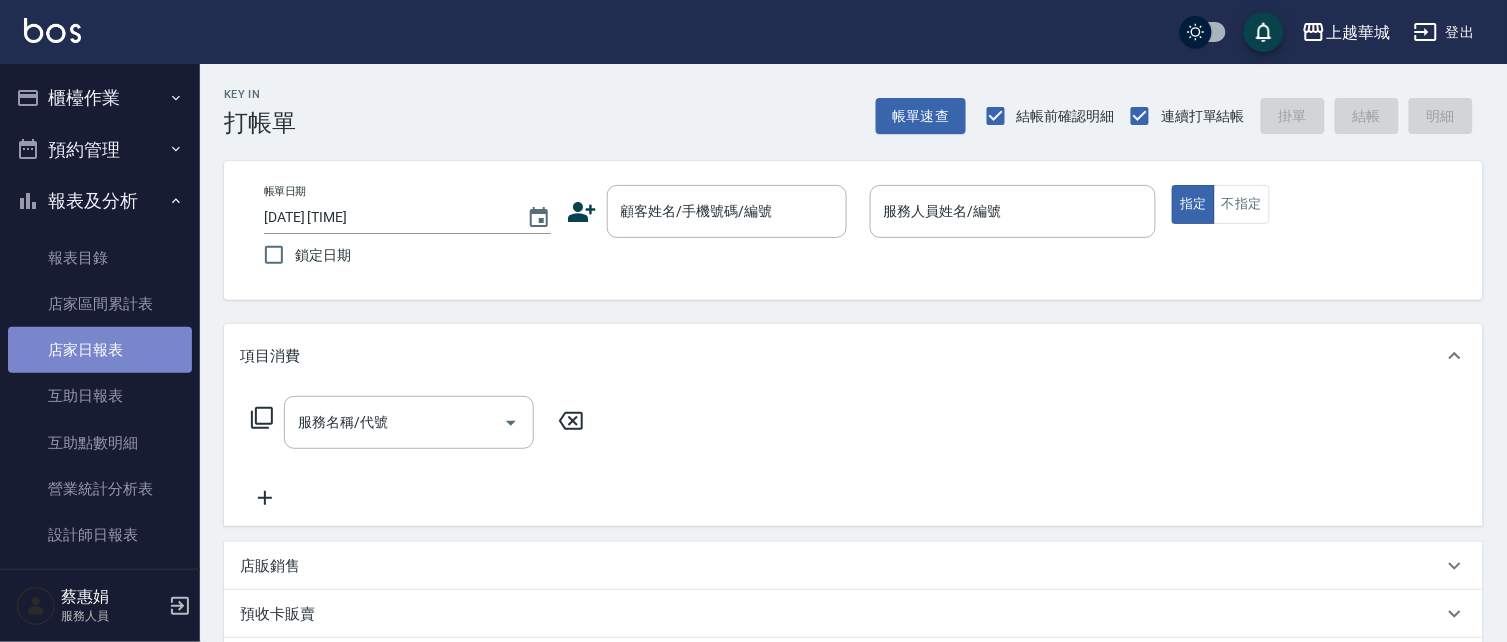 click on "店家日報表" at bounding box center [100, 350] 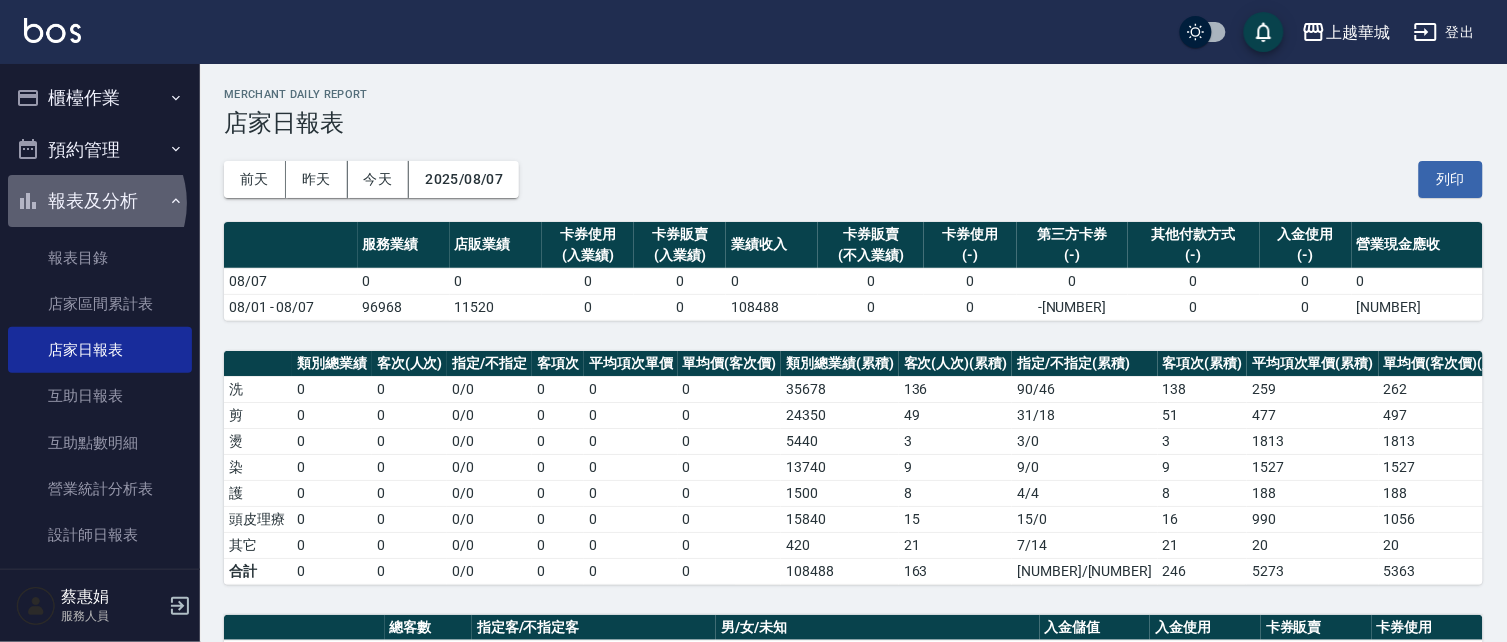 drag, startPoint x: 88, startPoint y: 203, endPoint x: 88, endPoint y: 142, distance: 61 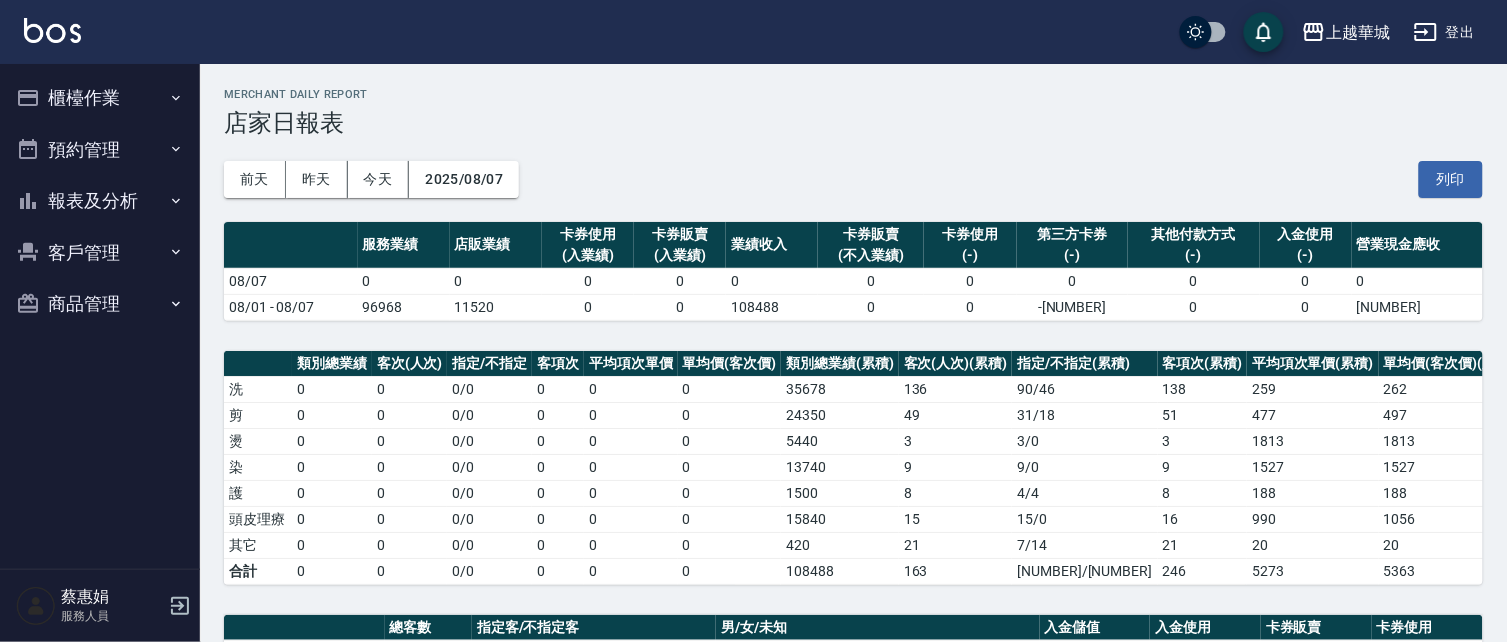 click on "櫃檯作業" at bounding box center [100, 98] 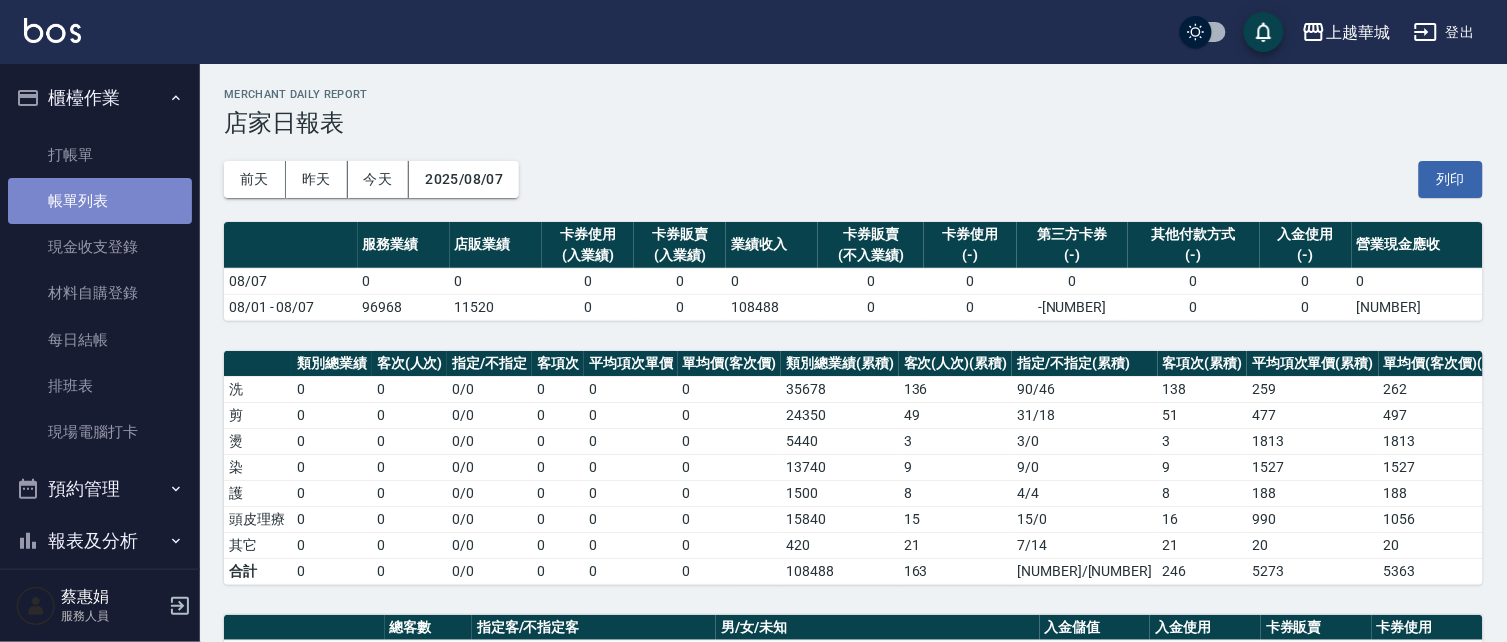 click on "帳單列表" at bounding box center [100, 201] 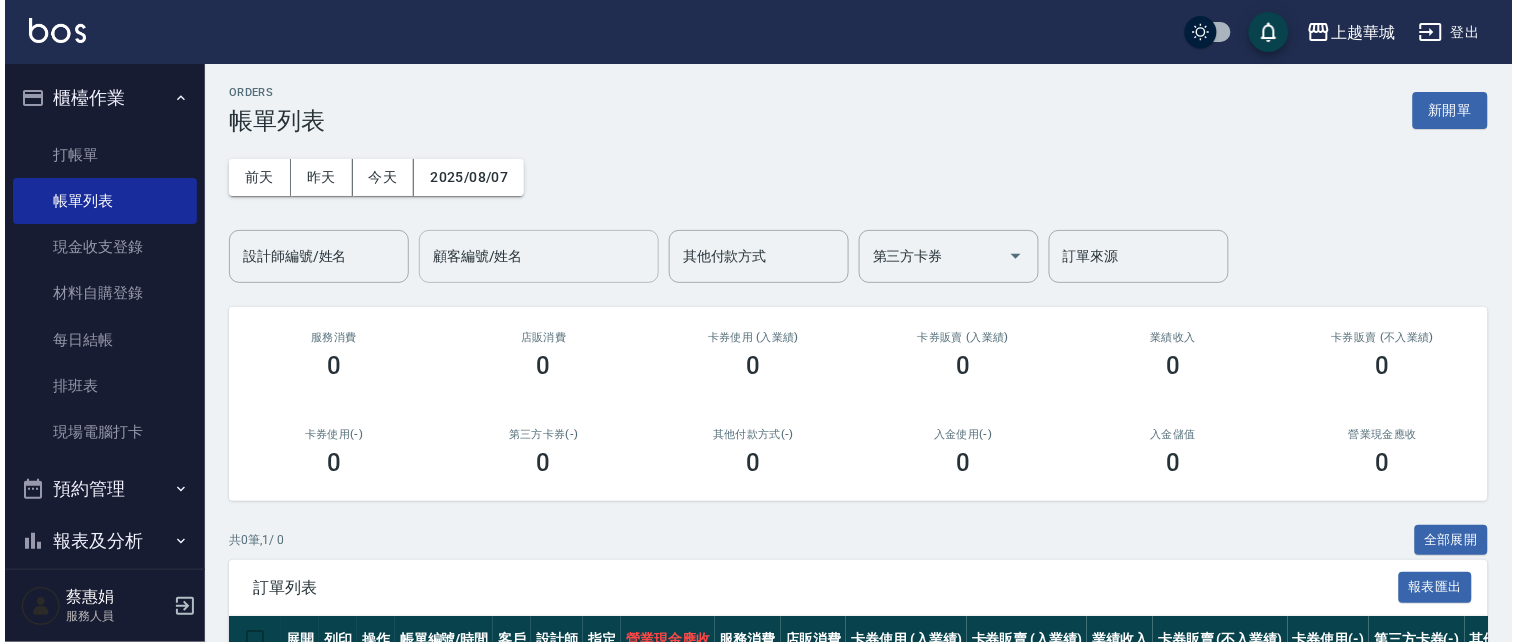 scroll, scrollTop: 0, scrollLeft: 0, axis: both 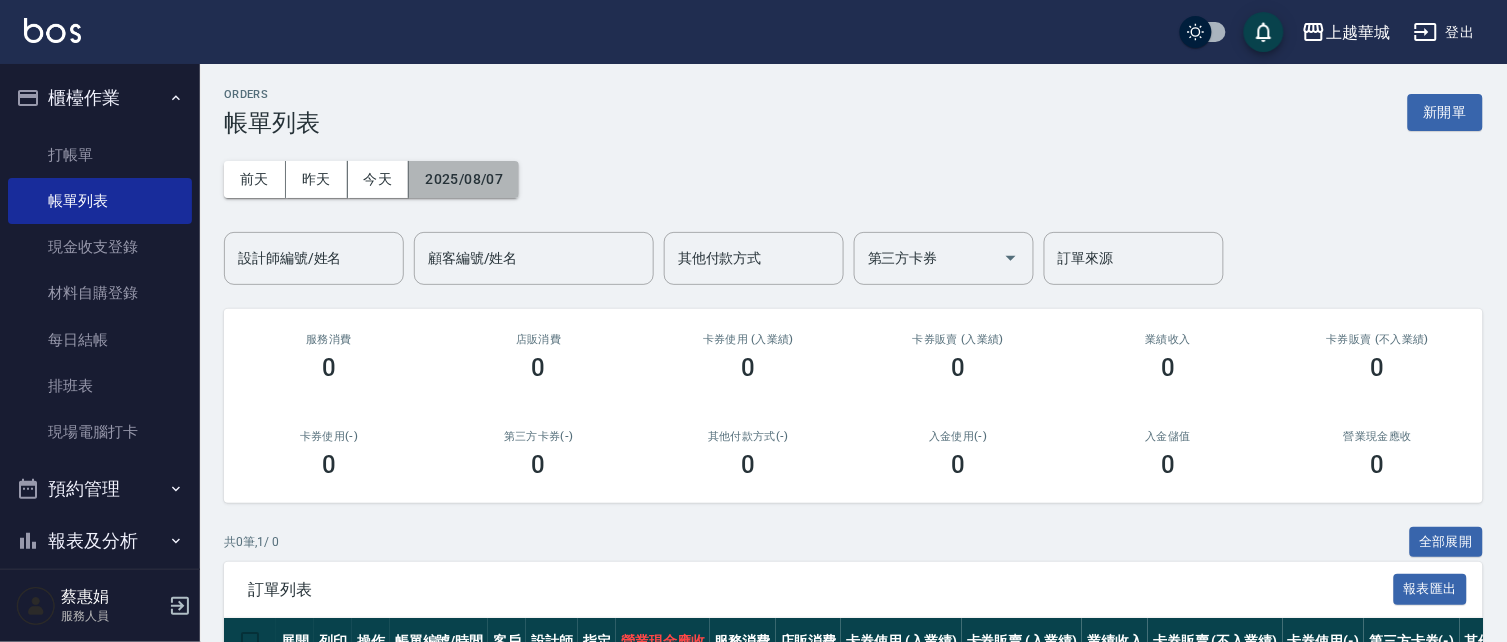 click on "2025/08/07" at bounding box center (464, 179) 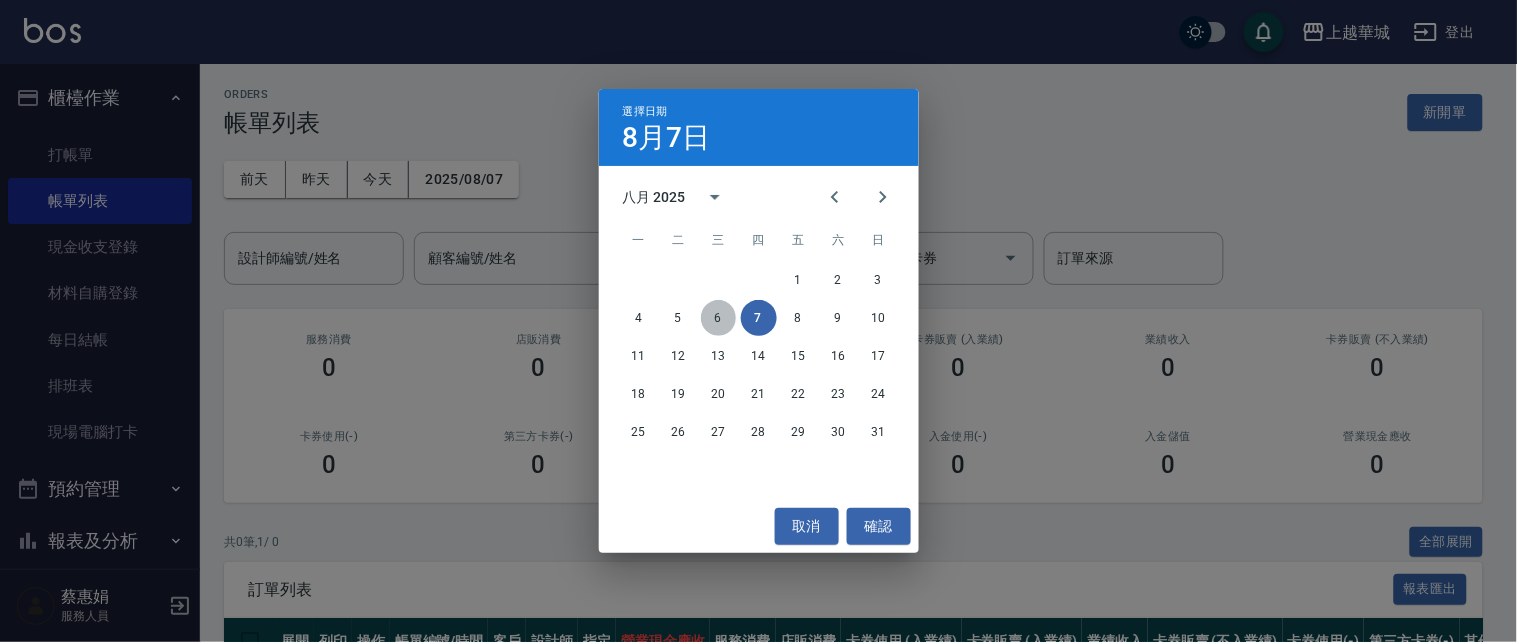 click on "6" at bounding box center (719, 318) 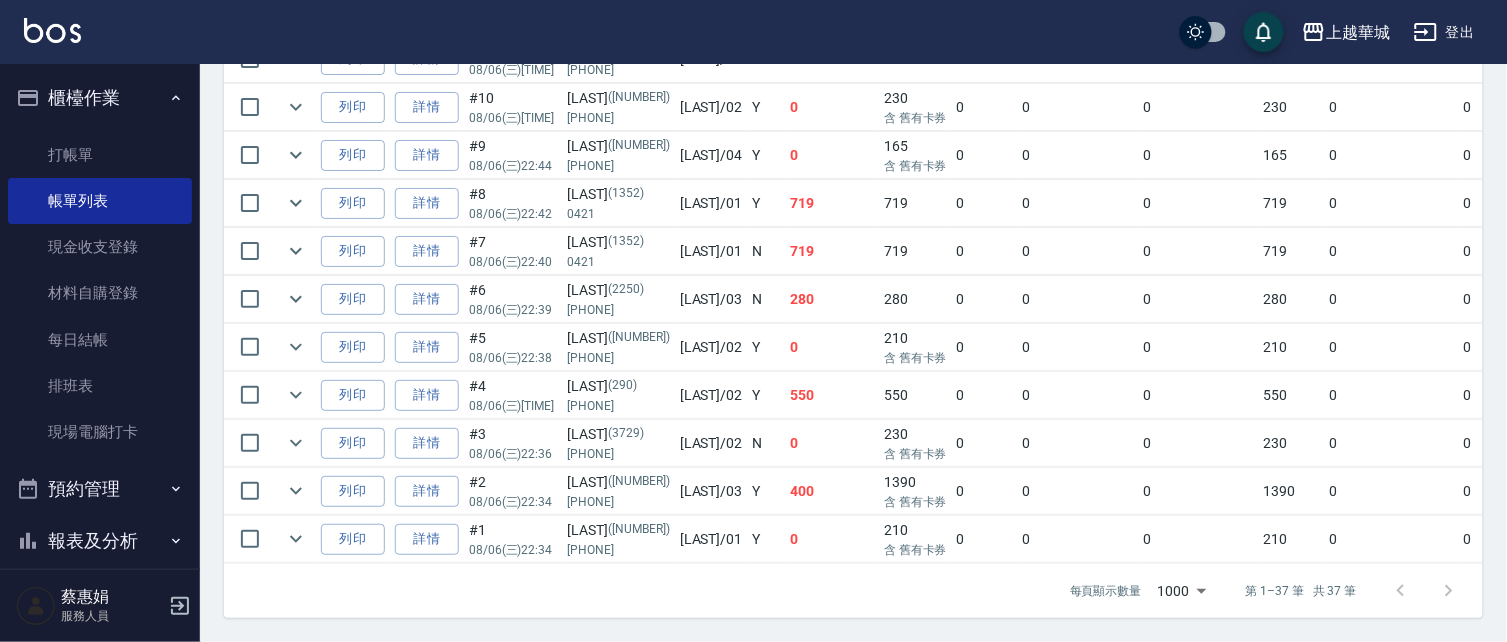 scroll, scrollTop: 1903, scrollLeft: 0, axis: vertical 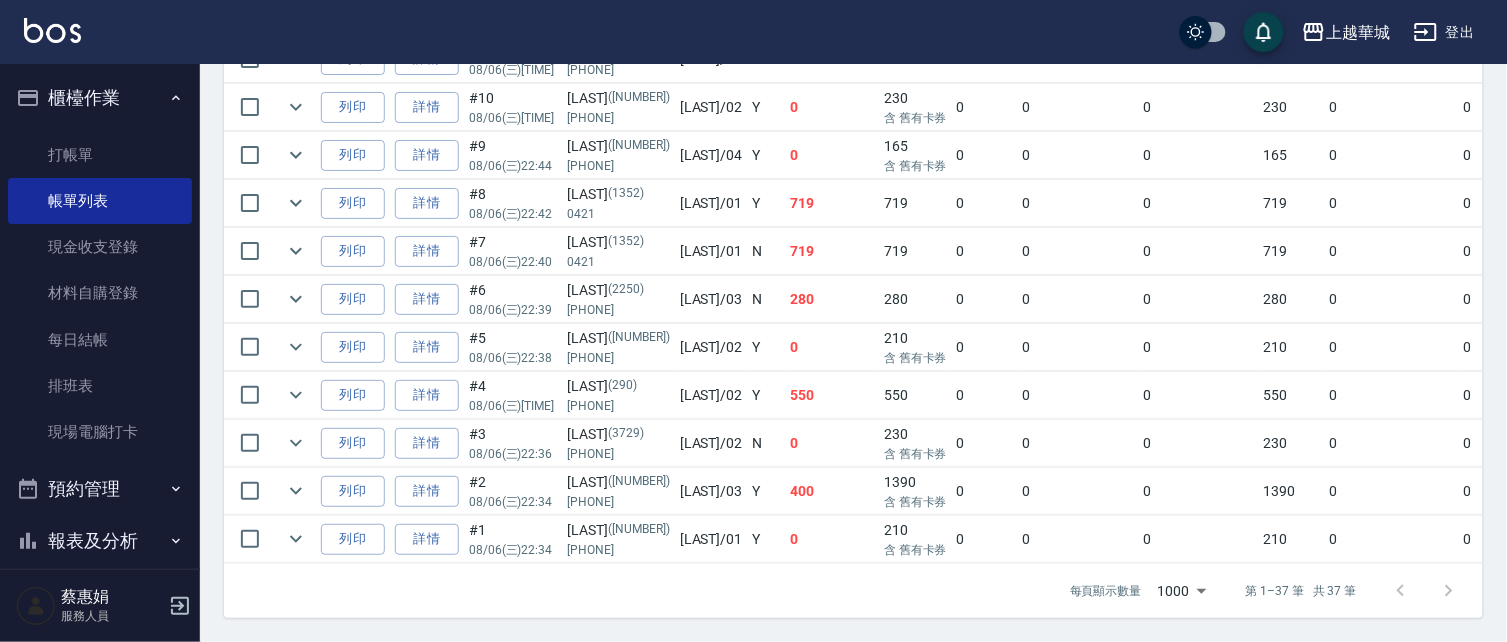 click on "詳情" at bounding box center (427, 539) 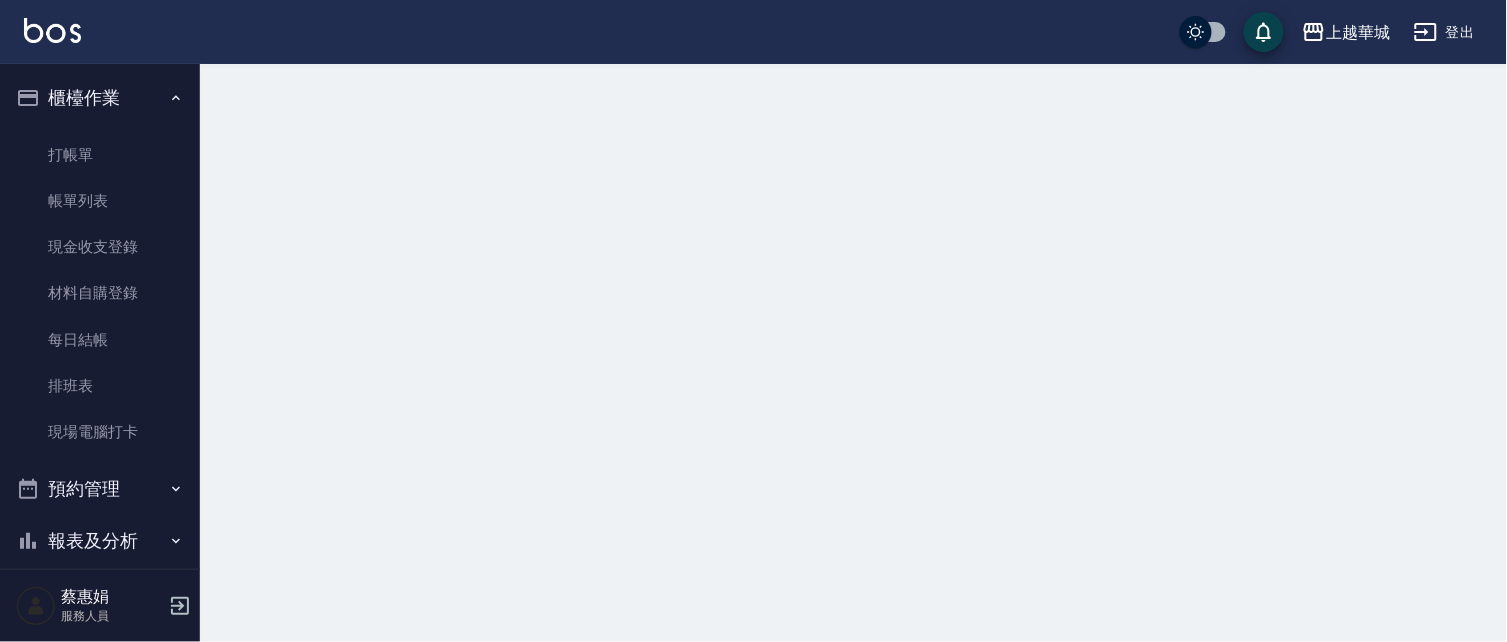 scroll, scrollTop: 0, scrollLeft: 0, axis: both 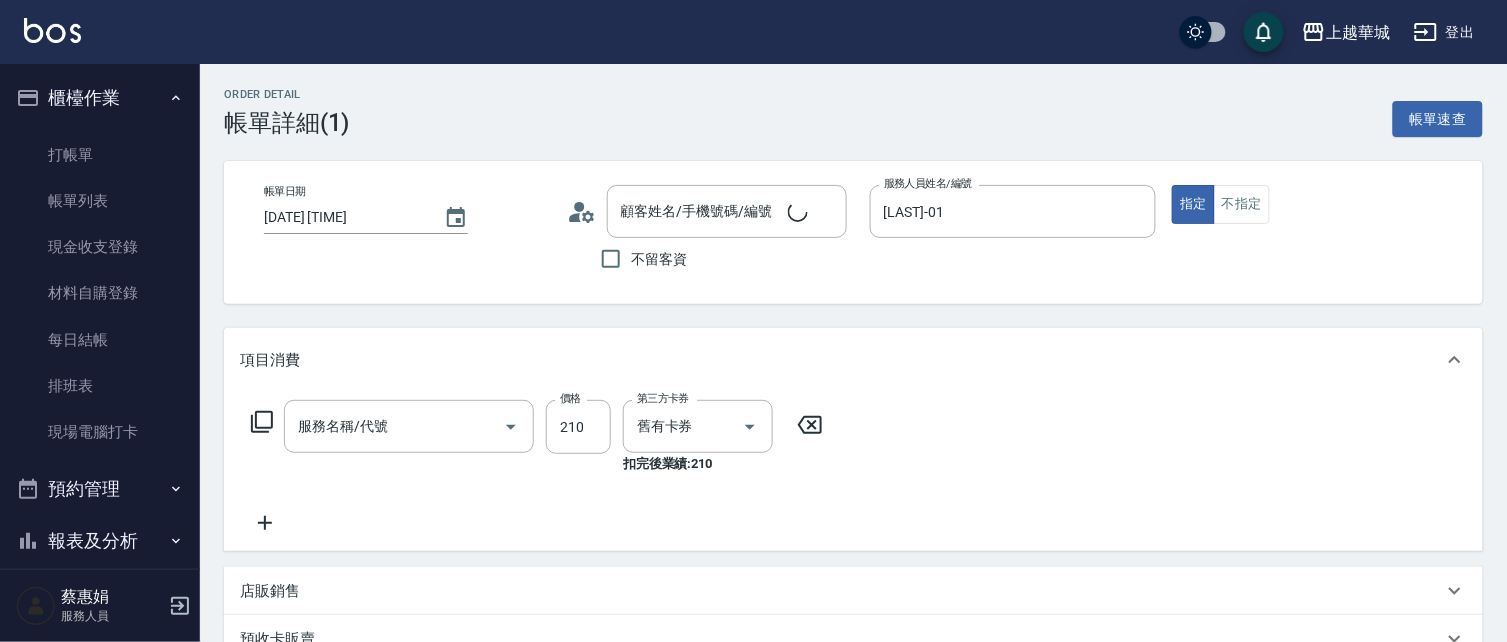 type on "2025/08/06 22:34" 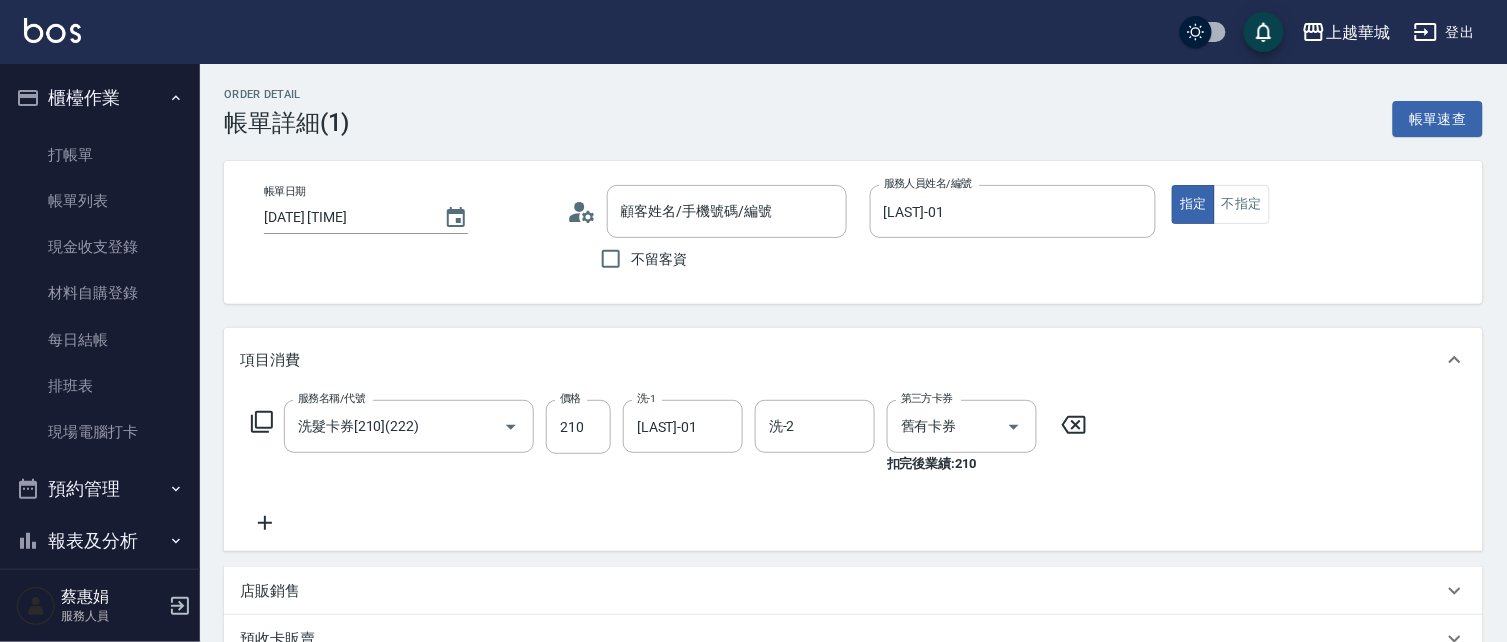 type on "洗髮卡券[210](222)" 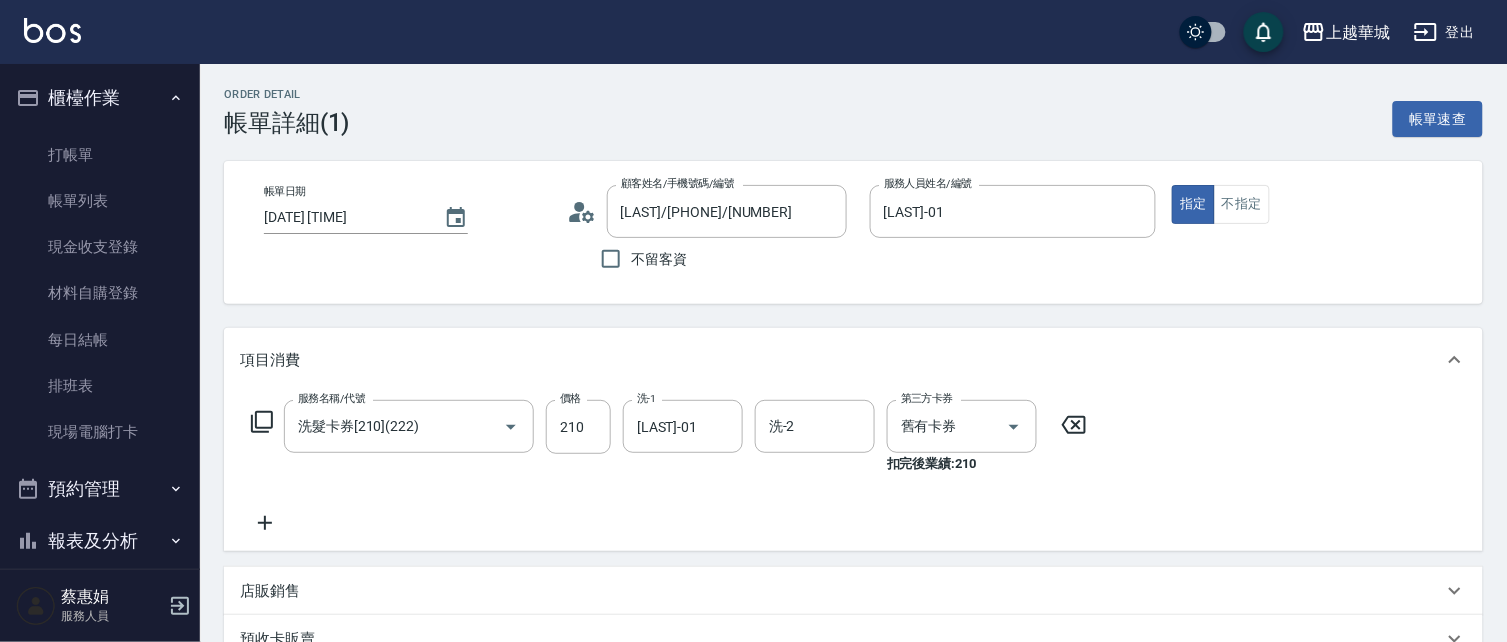 type on "趙夏枝/0930770616/2600" 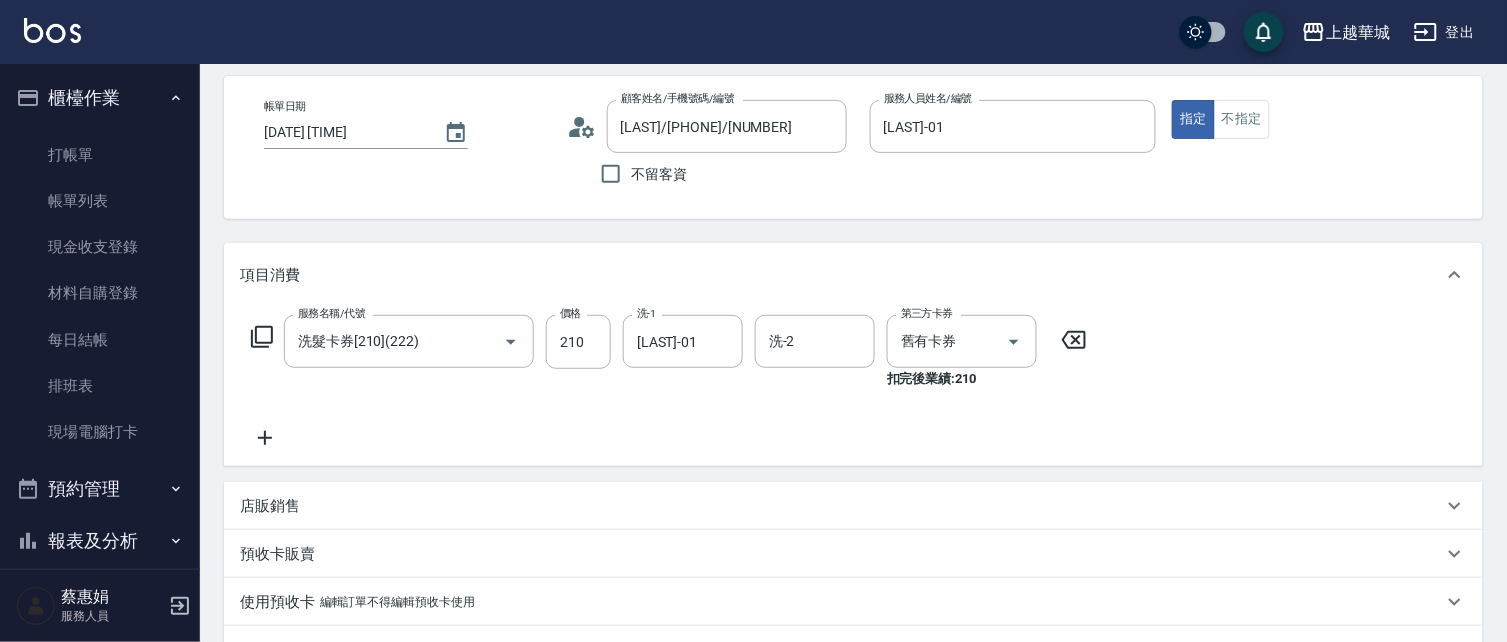 scroll, scrollTop: 0, scrollLeft: 0, axis: both 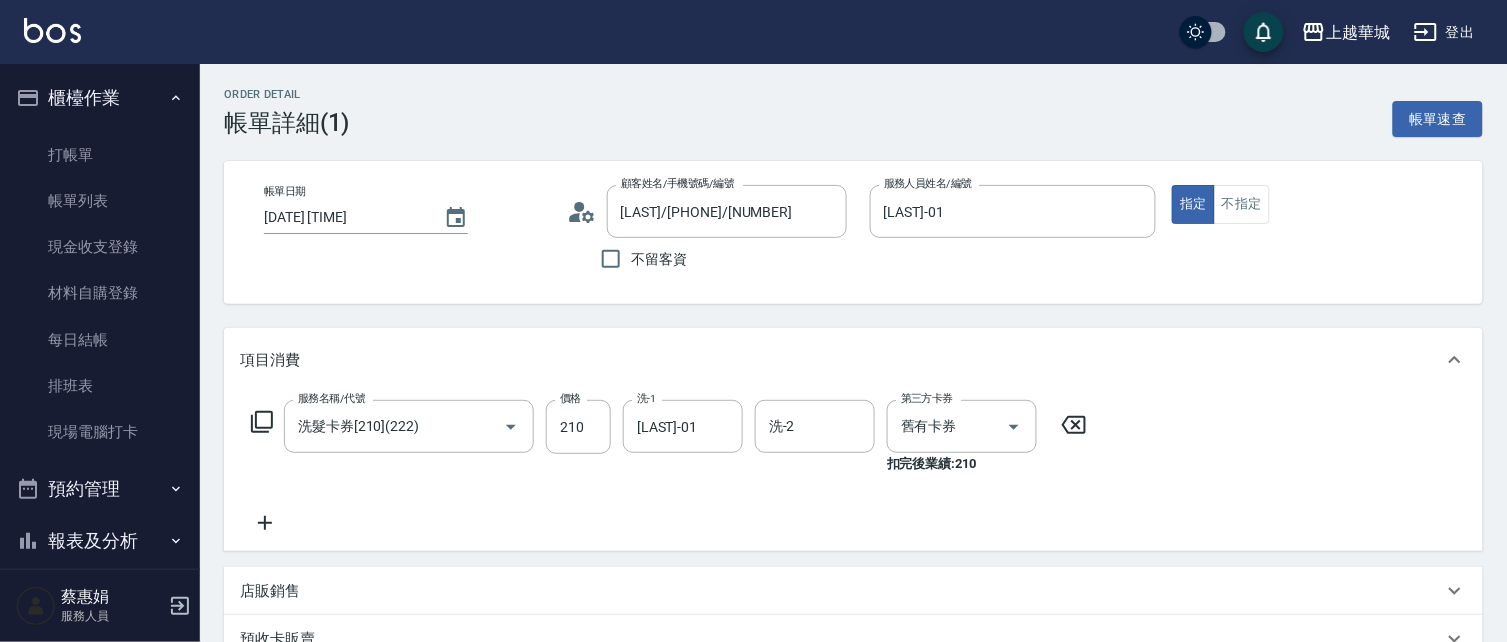 click on "店販銷售" at bounding box center (841, 591) 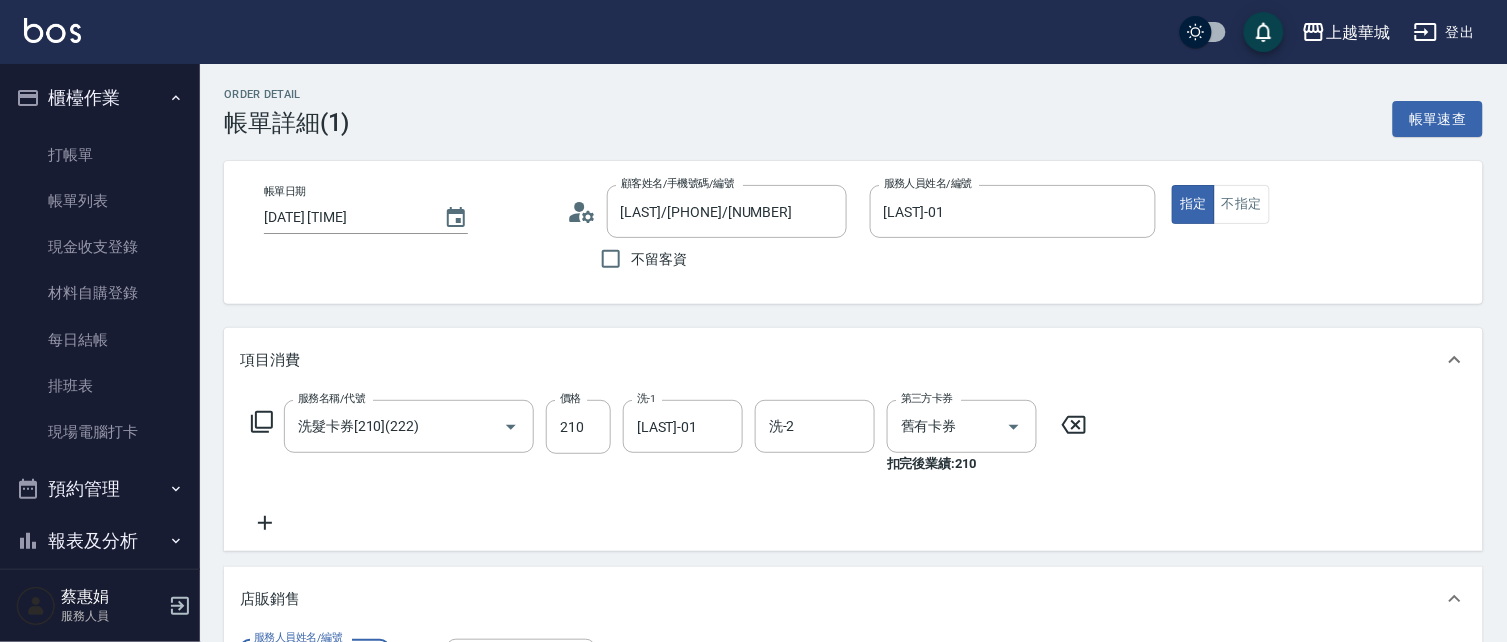 scroll, scrollTop: 0, scrollLeft: 0, axis: both 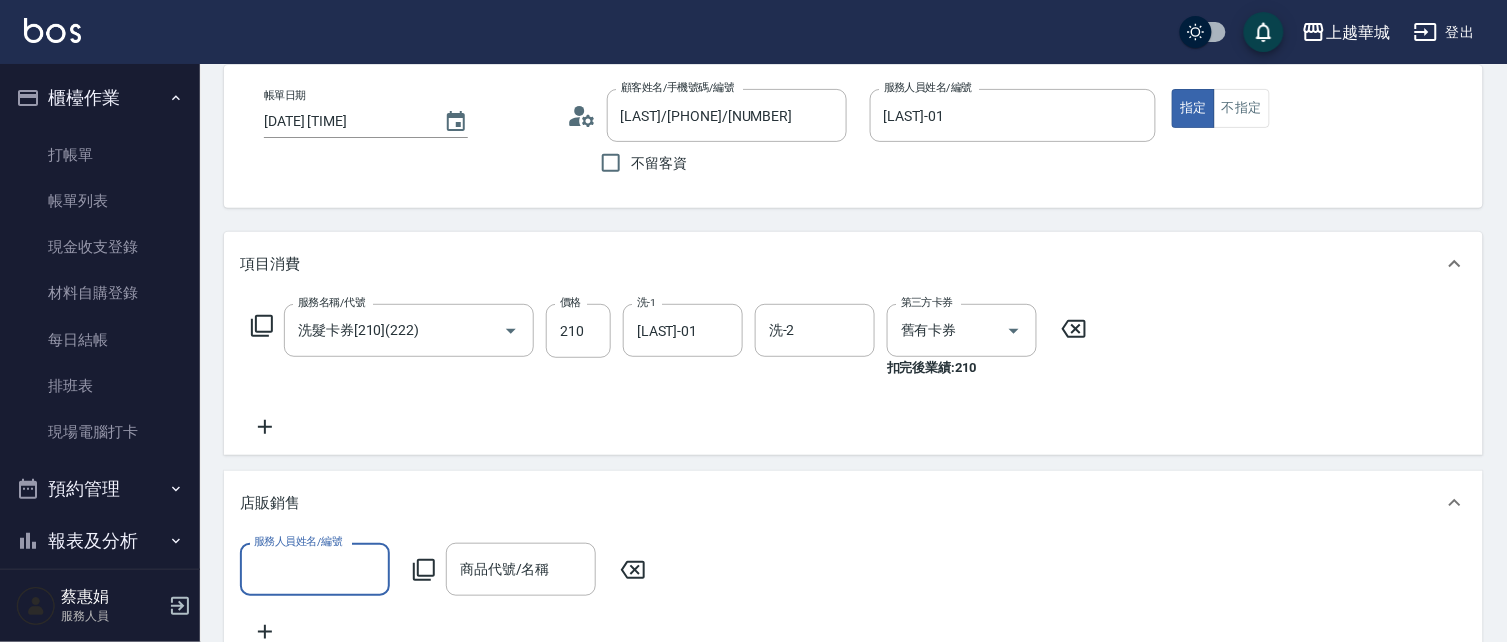 click on "服務人員姓名/編號" at bounding box center [315, 569] 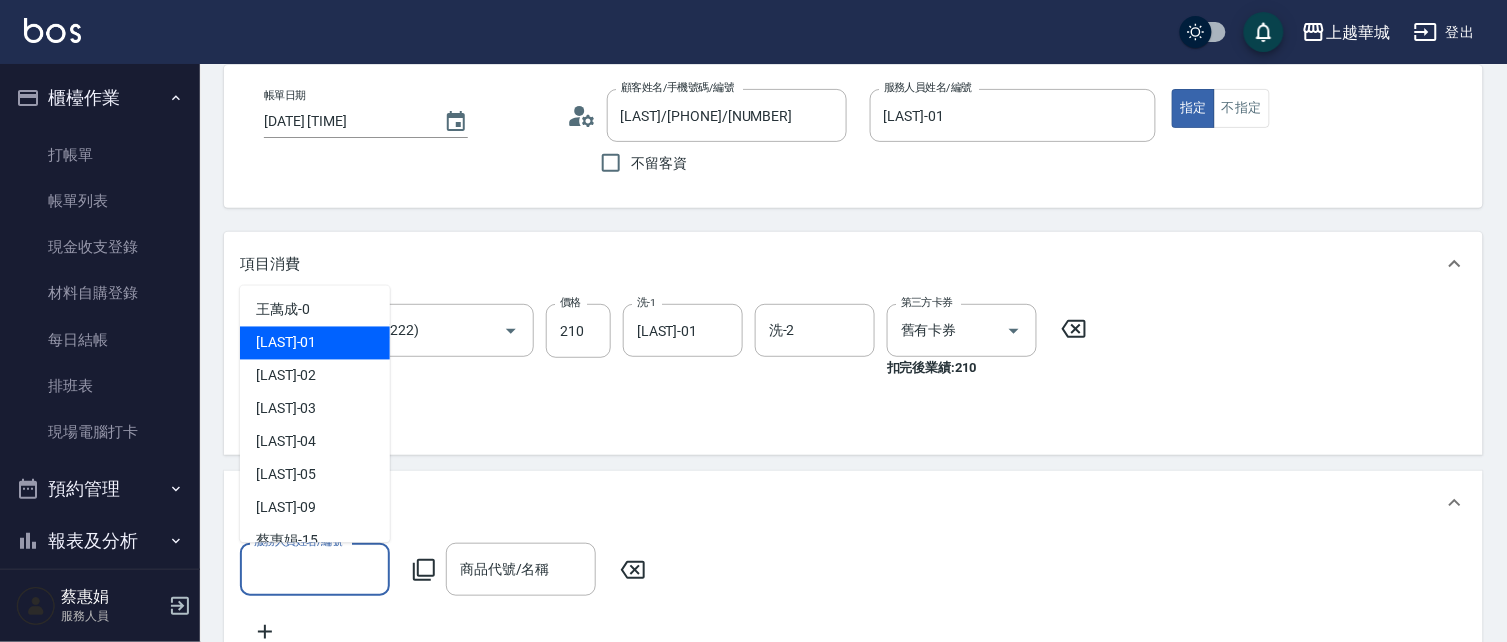 click on "林雅雯 -01" at bounding box center (315, 343) 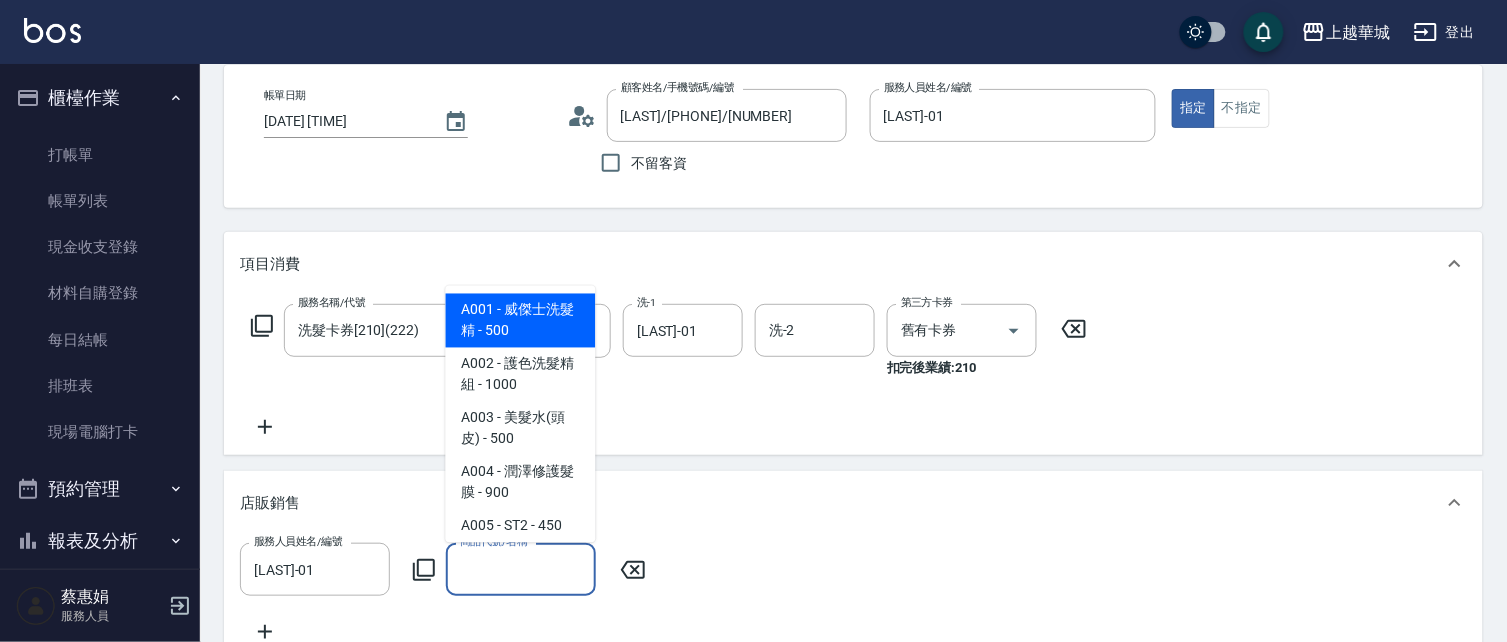 click on "商品代號/名稱" at bounding box center (521, 569) 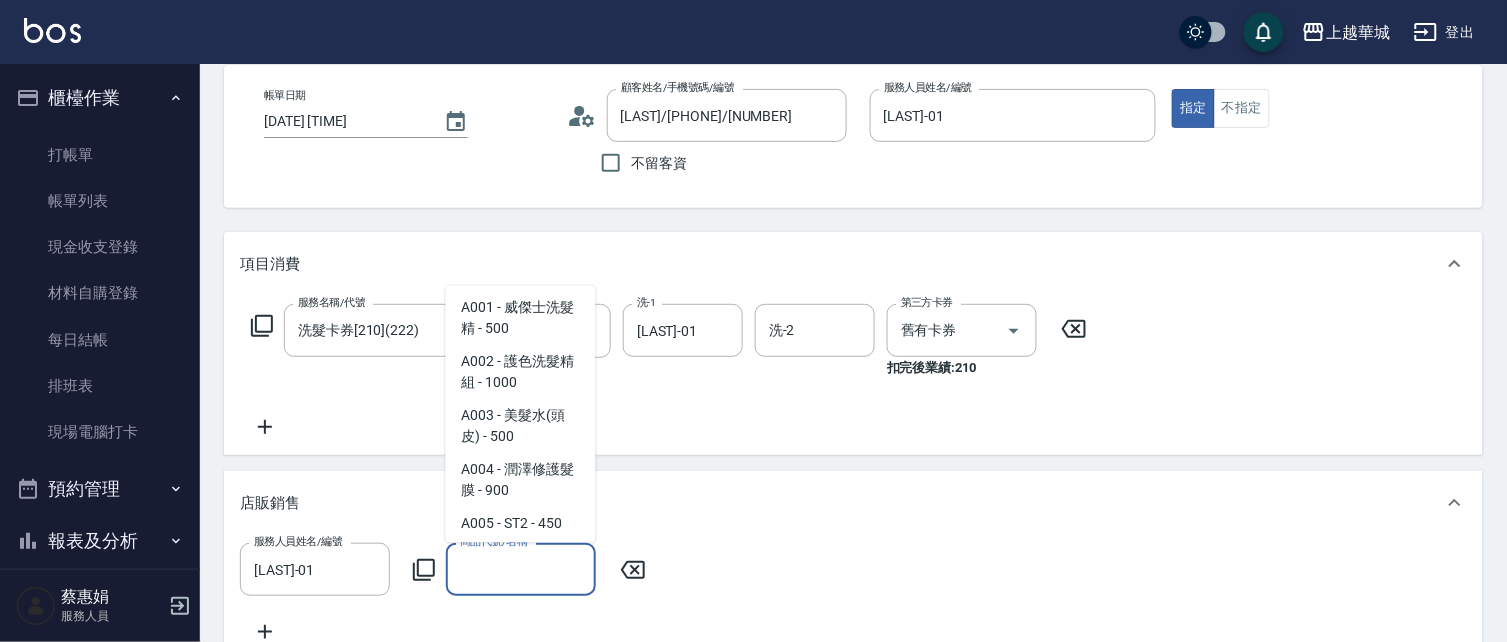 scroll, scrollTop: 0, scrollLeft: 0, axis: both 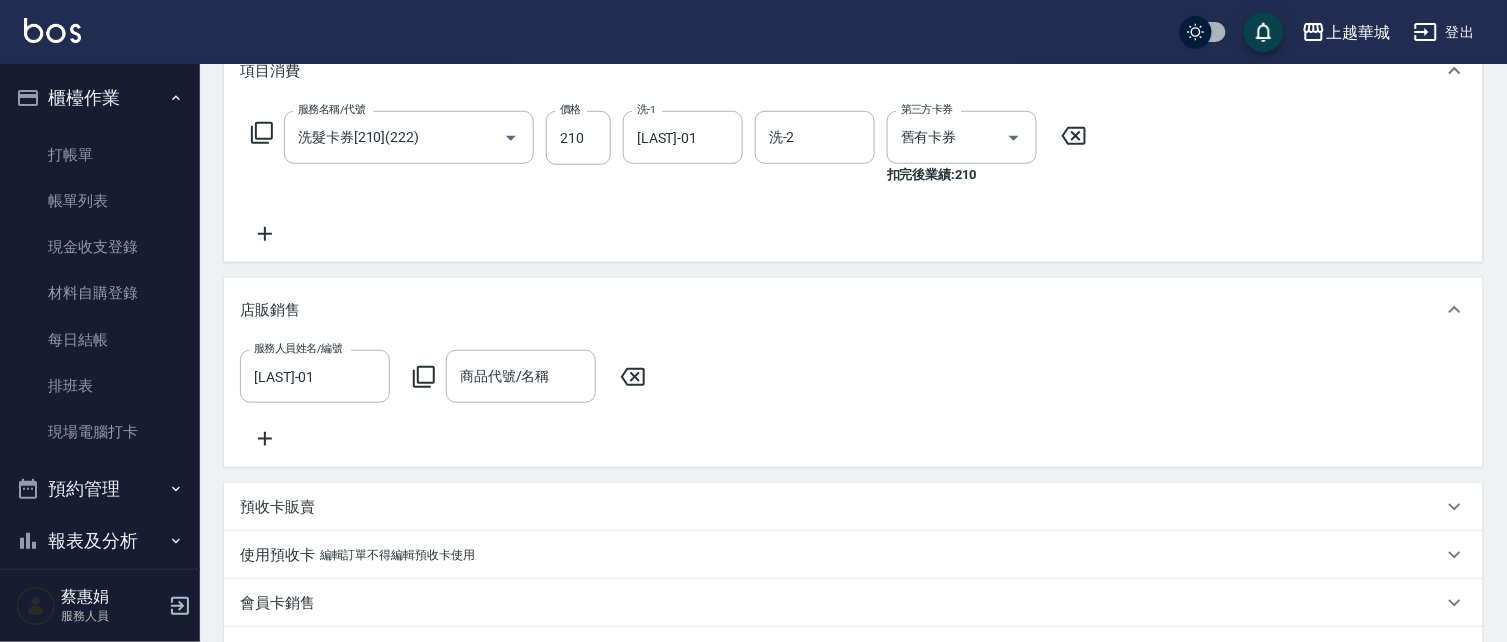 click 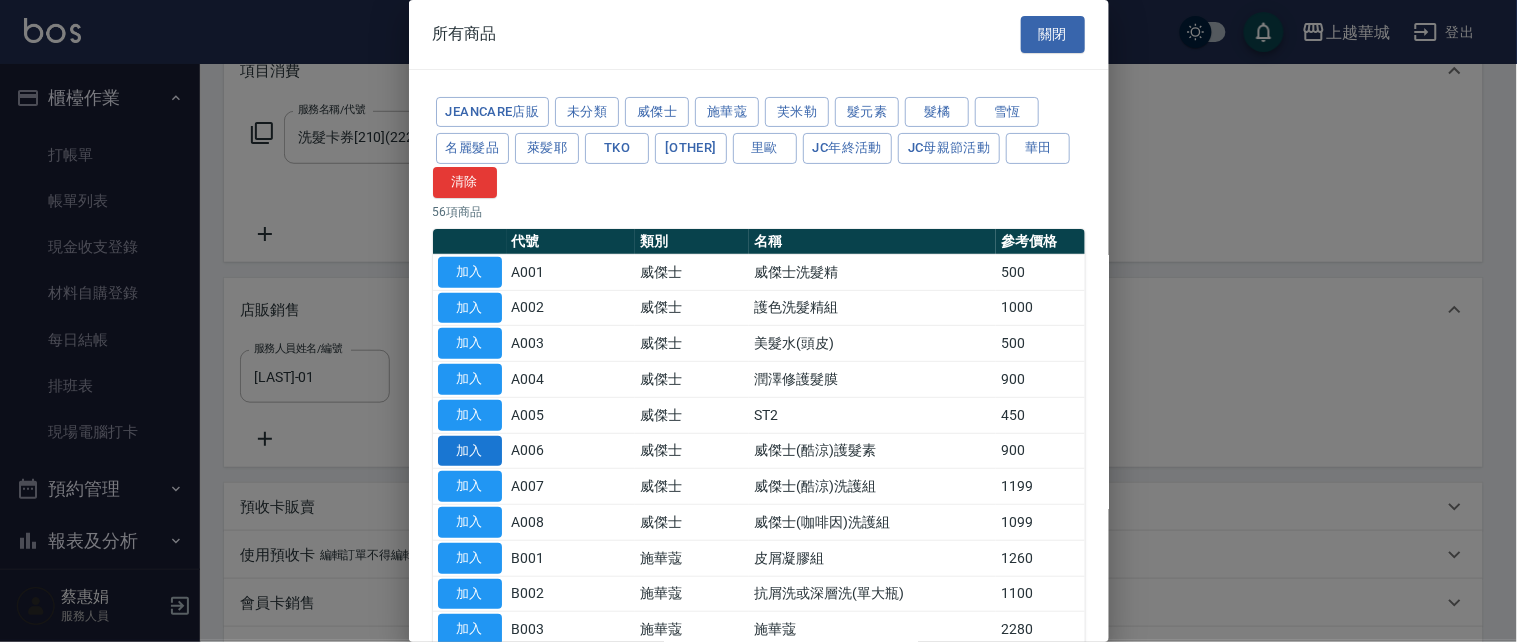 click on "加入" at bounding box center (470, 451) 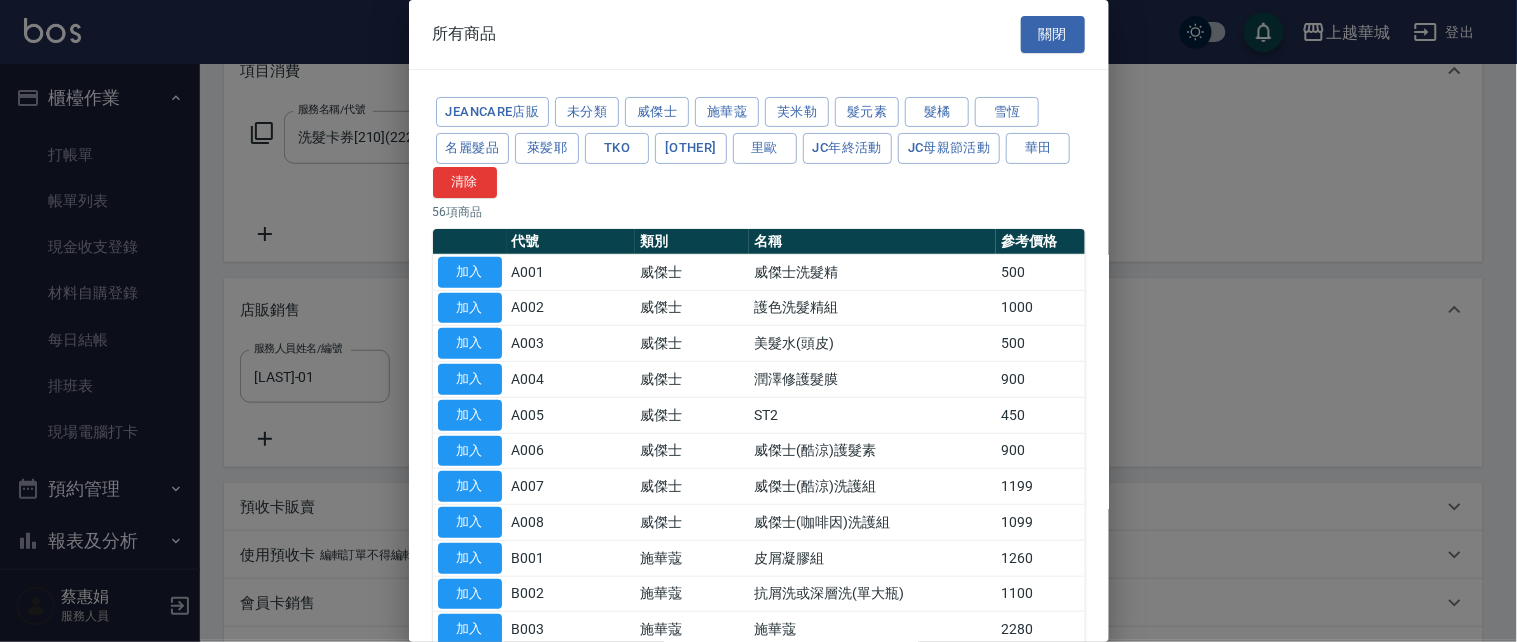 type on "威傑士(酷涼)護髮素" 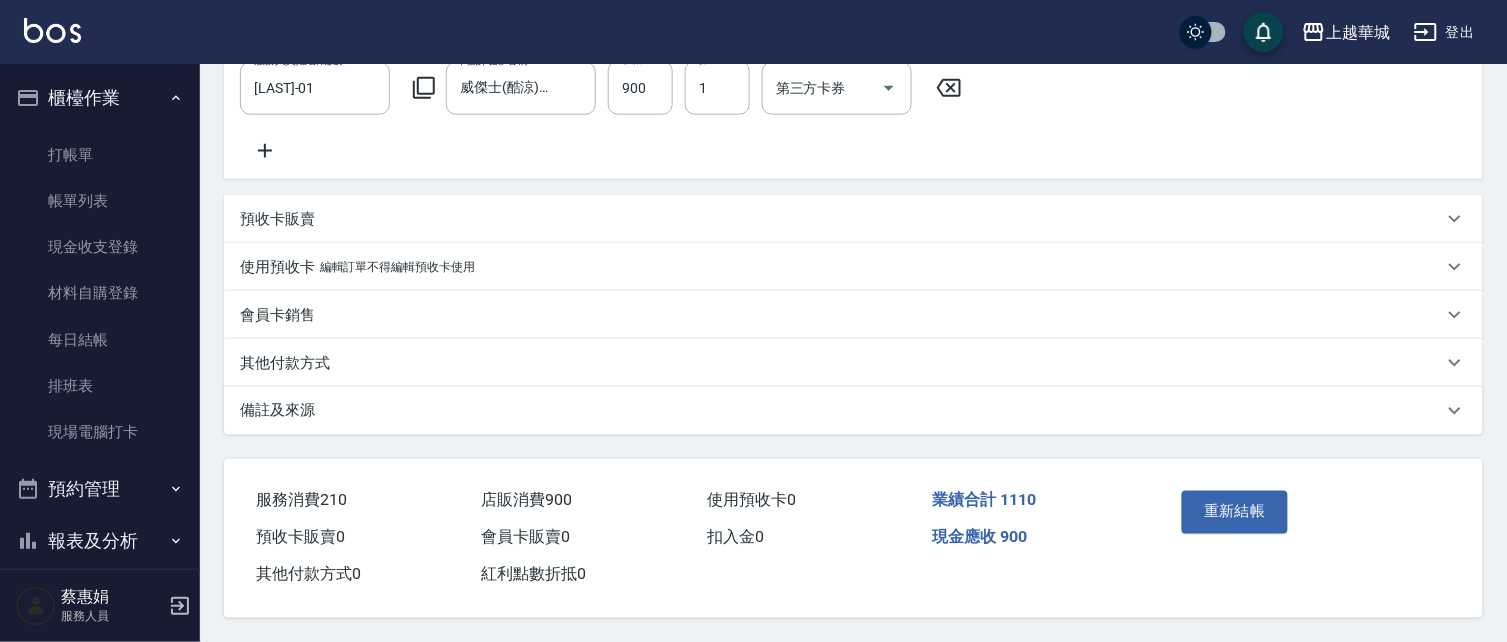 scroll, scrollTop: 603, scrollLeft: 0, axis: vertical 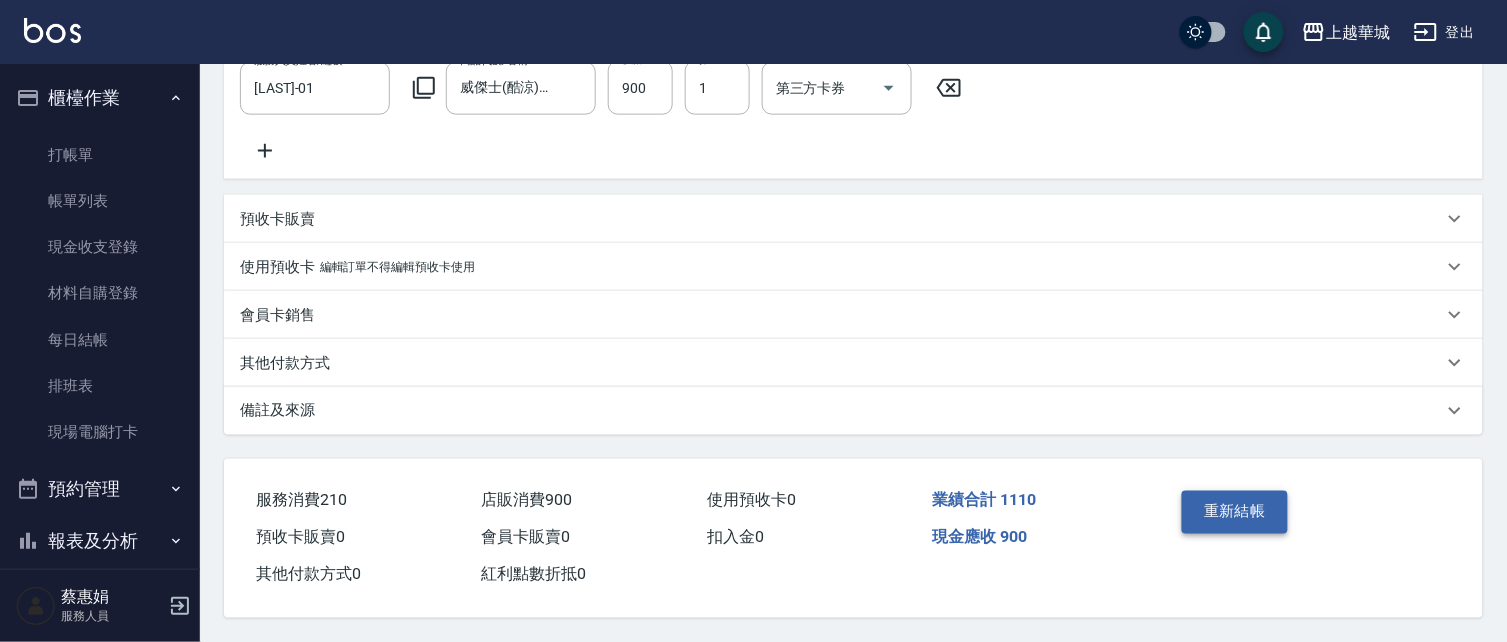 click on "重新結帳" at bounding box center (1235, 512) 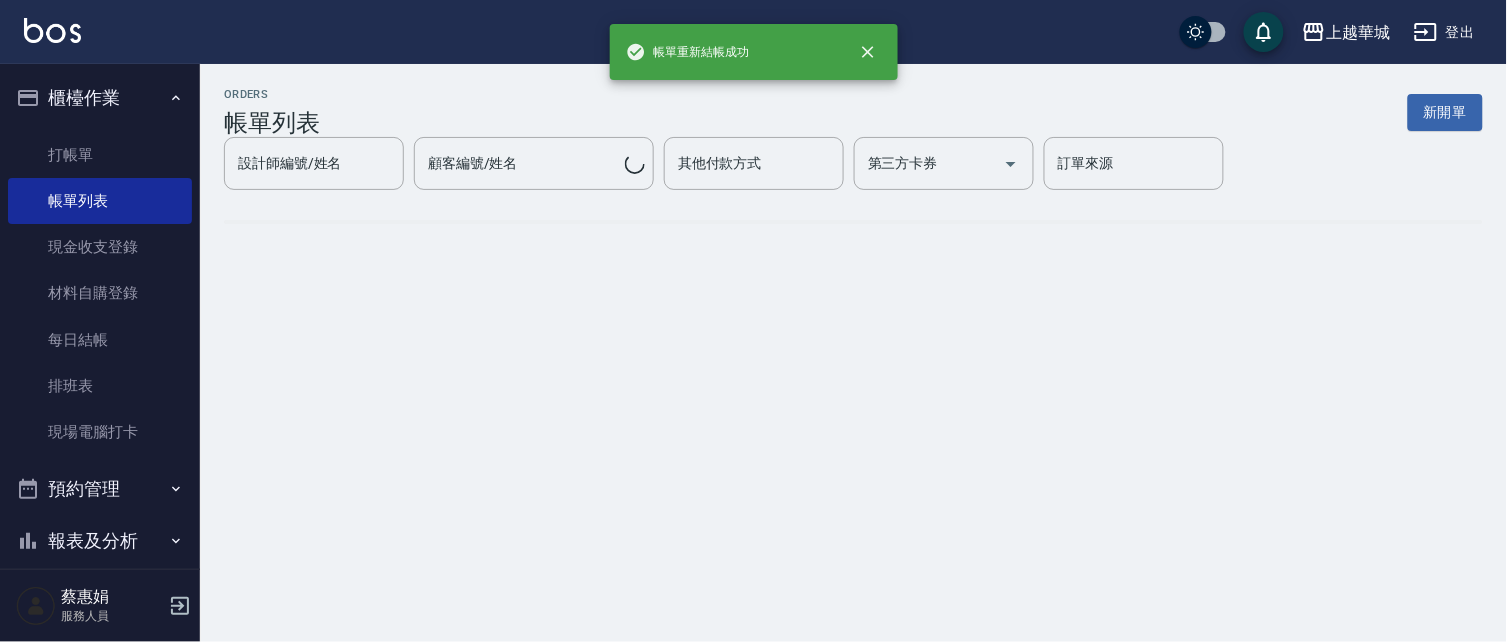 scroll, scrollTop: 0, scrollLeft: 0, axis: both 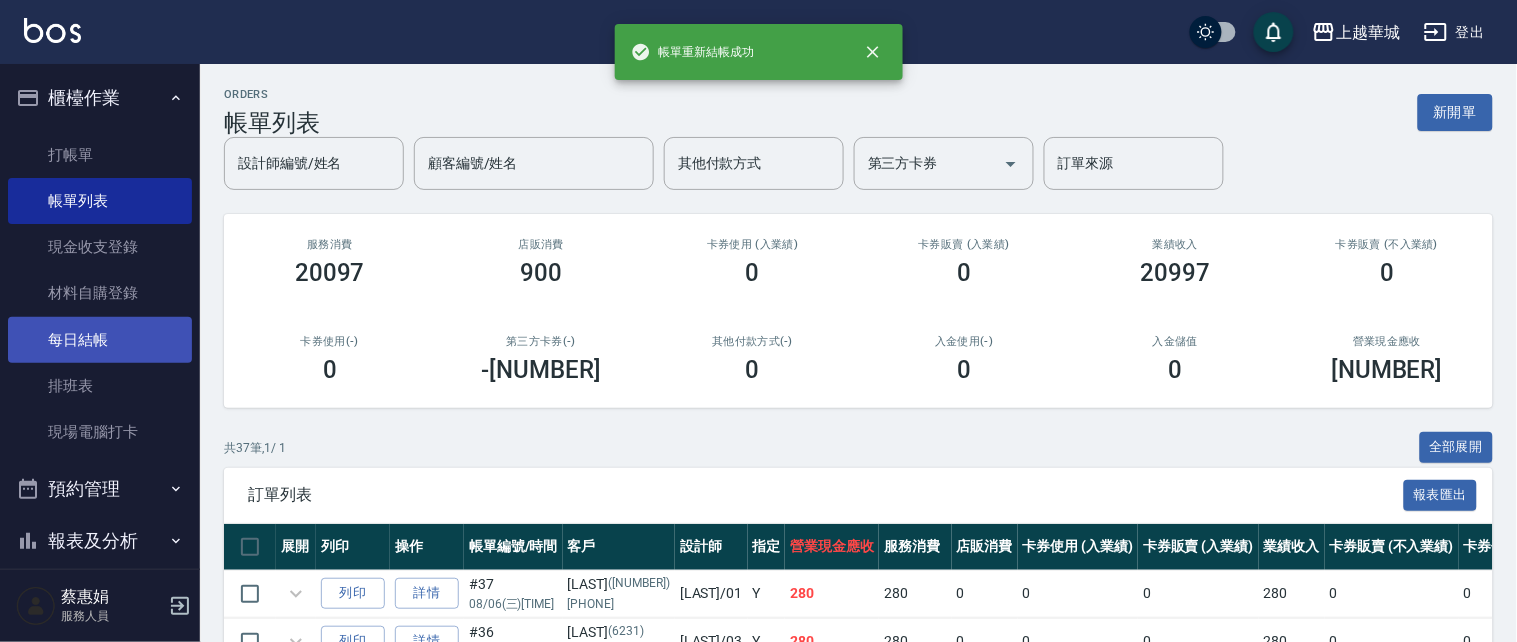 click on "每日結帳" at bounding box center (100, 340) 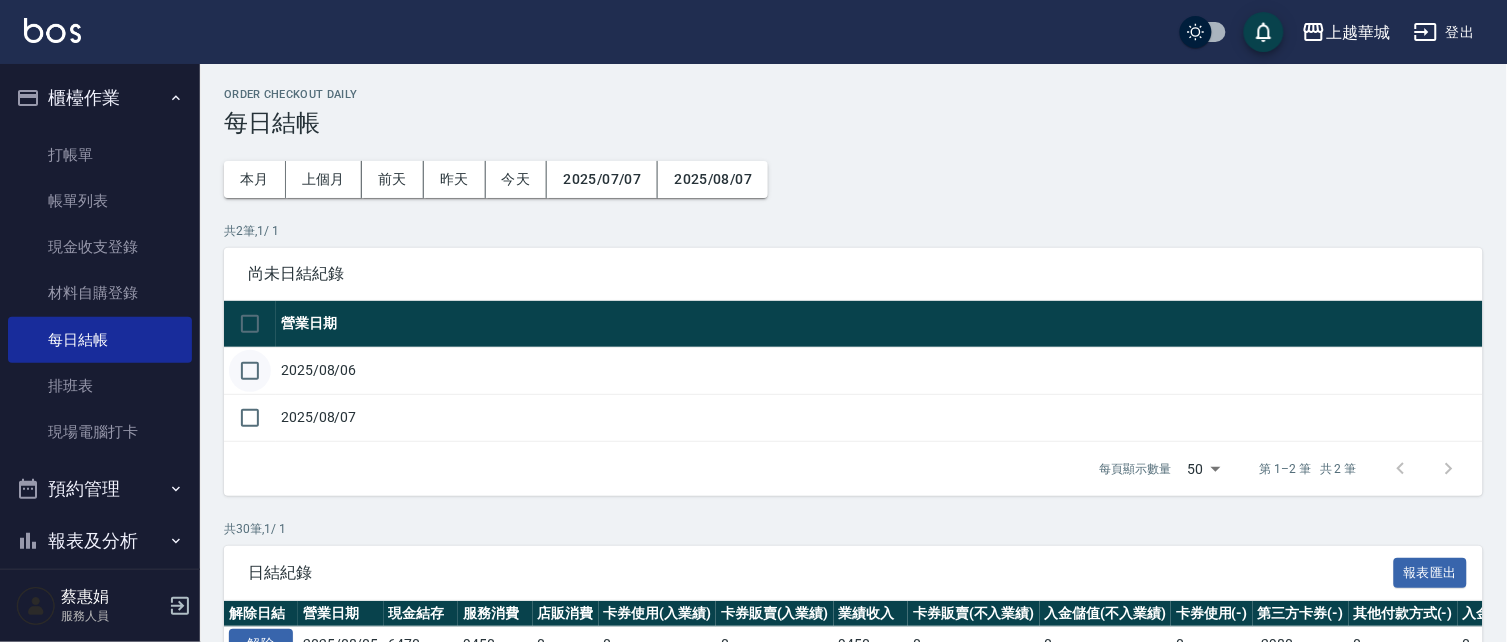 click at bounding box center (250, 371) 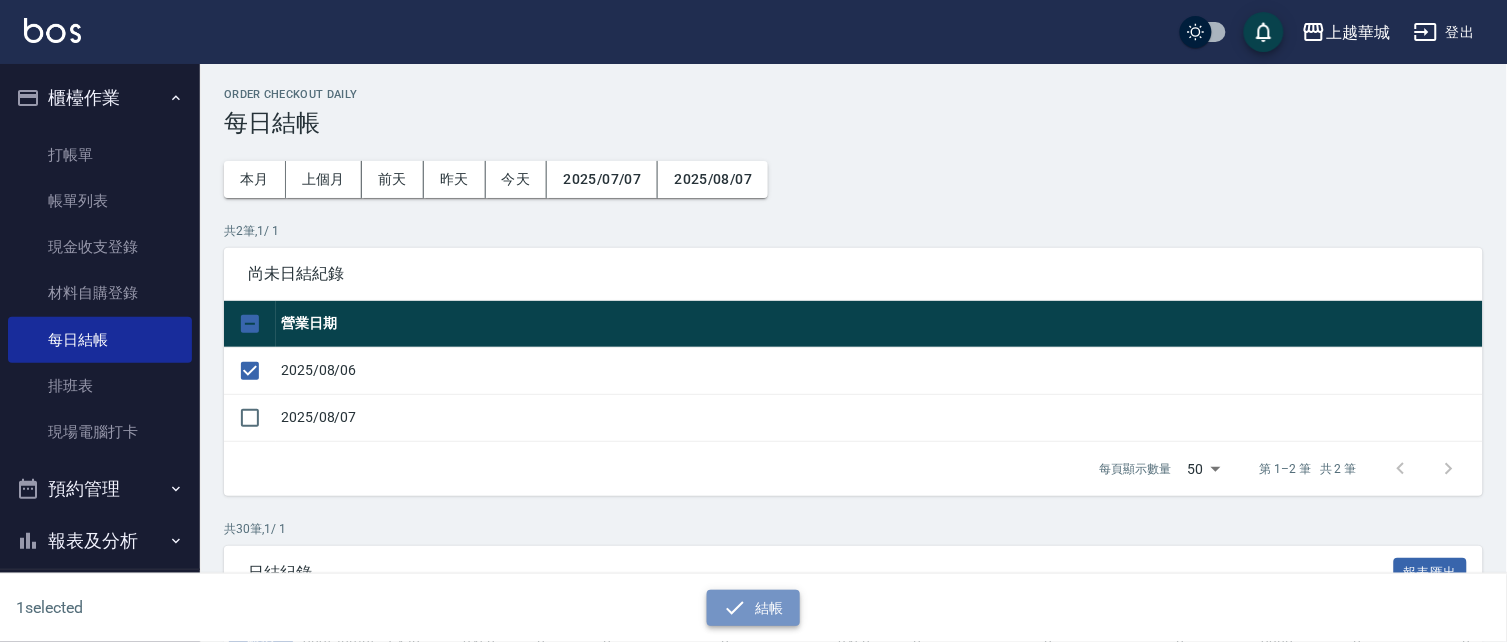 drag, startPoint x: 766, startPoint y: 598, endPoint x: 775, endPoint y: 605, distance: 11.401754 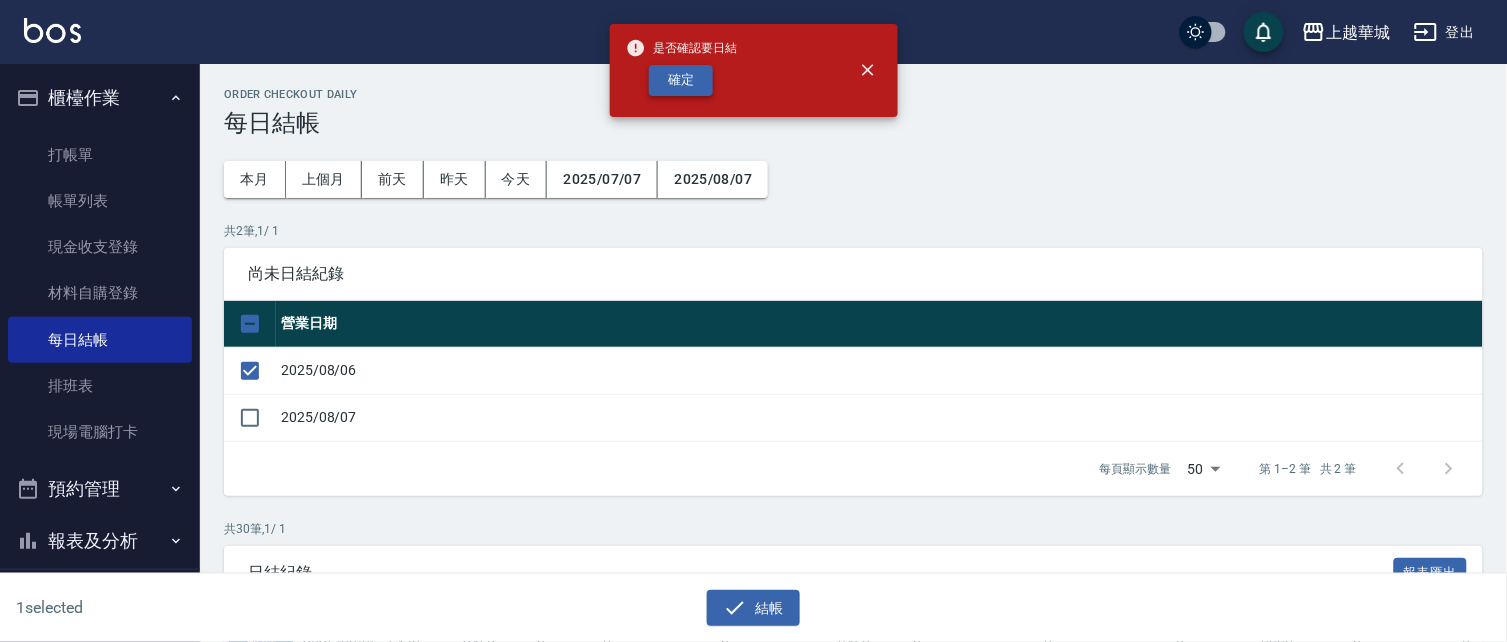 click on "確定" at bounding box center [681, 80] 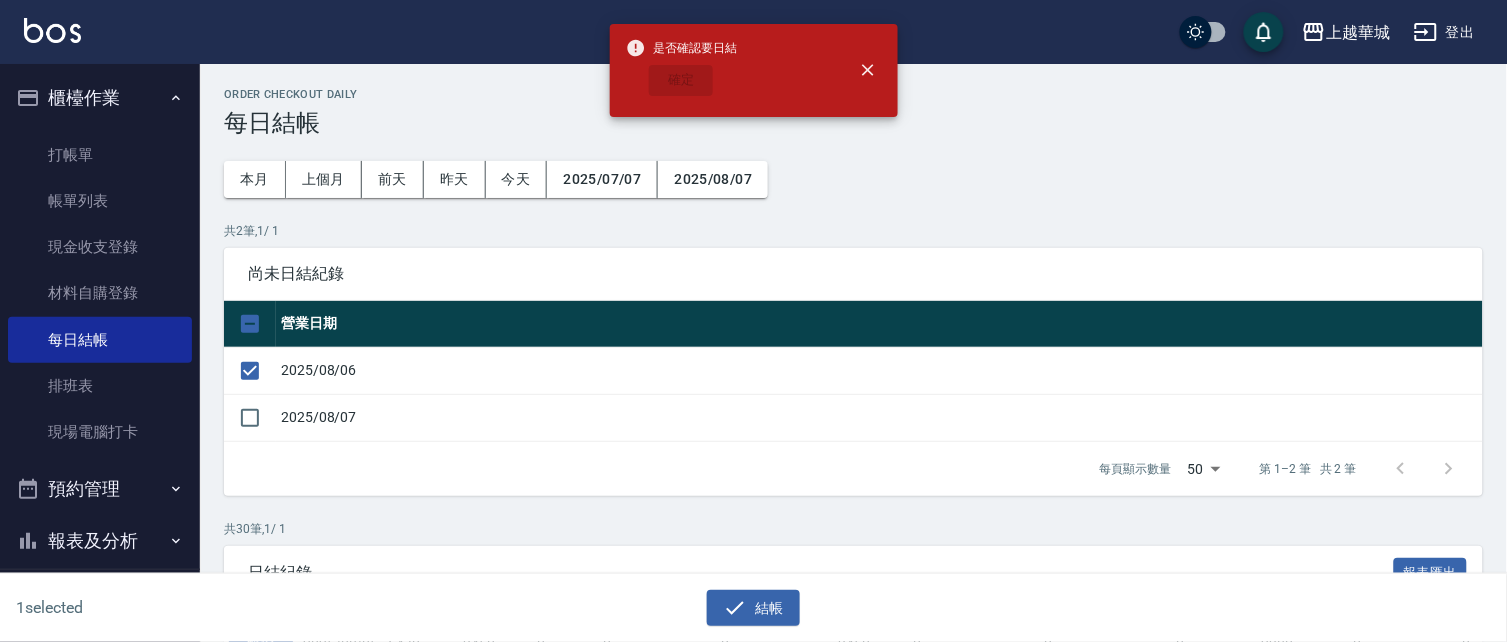 checkbox on "false" 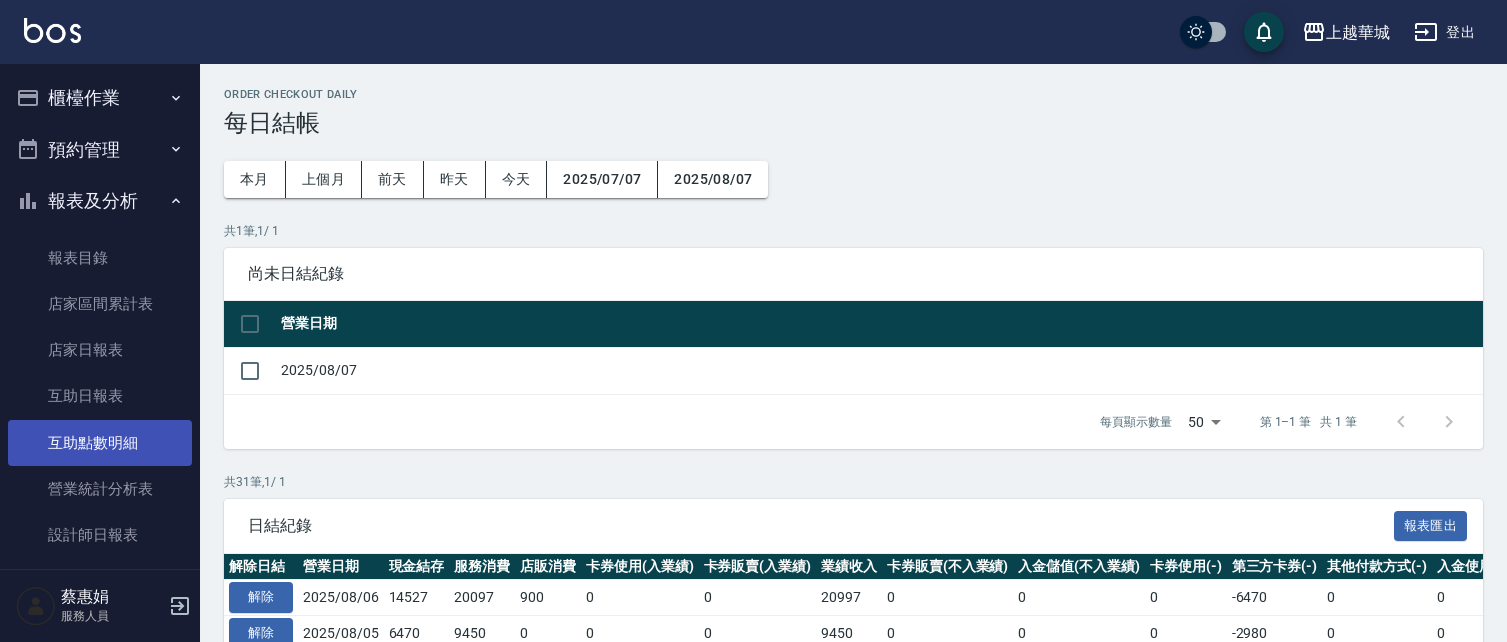scroll, scrollTop: 0, scrollLeft: 0, axis: both 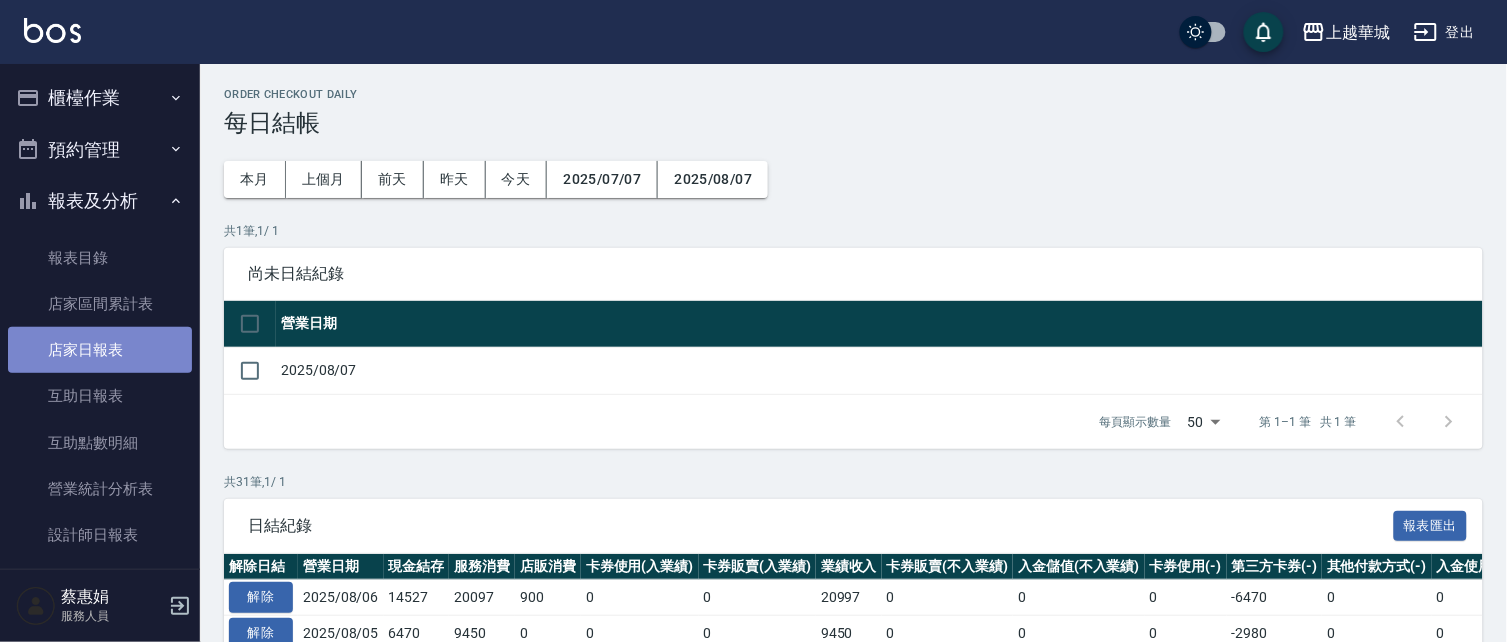 click on "店家日報表" at bounding box center [100, 350] 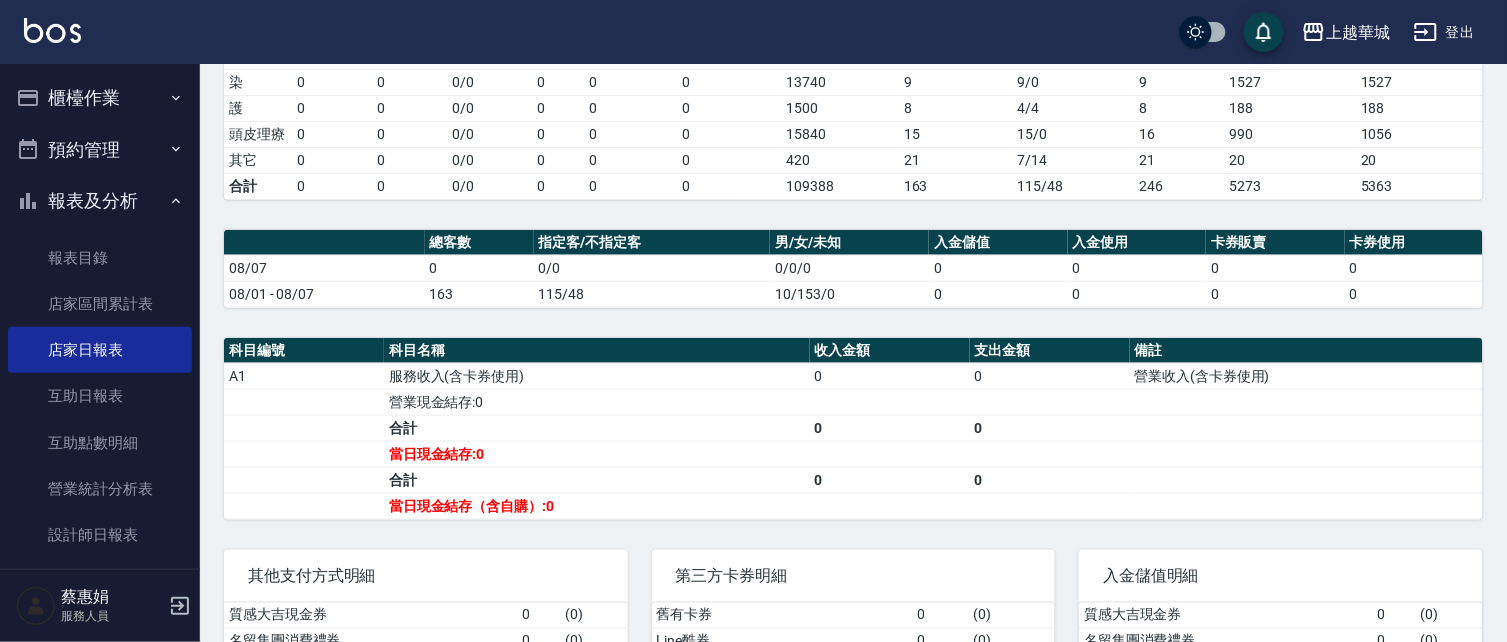 scroll, scrollTop: 385, scrollLeft: 0, axis: vertical 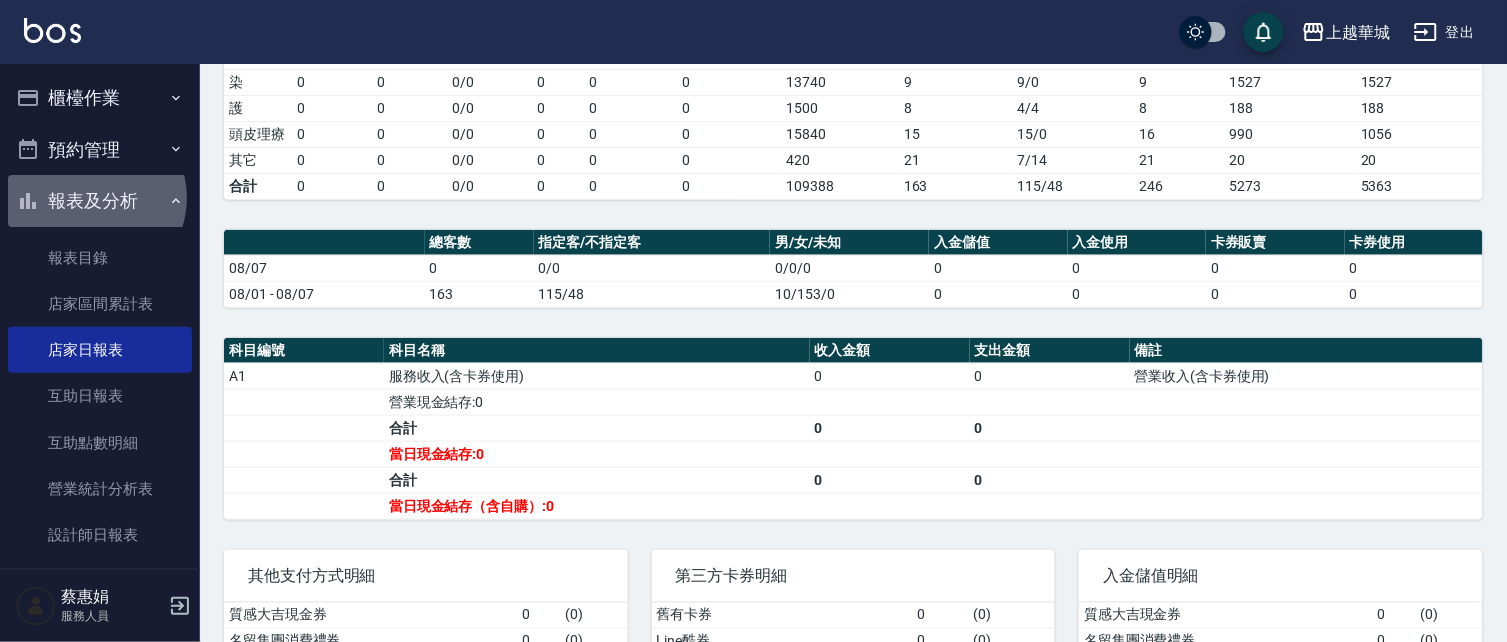 click on "報表及分析" at bounding box center [100, 201] 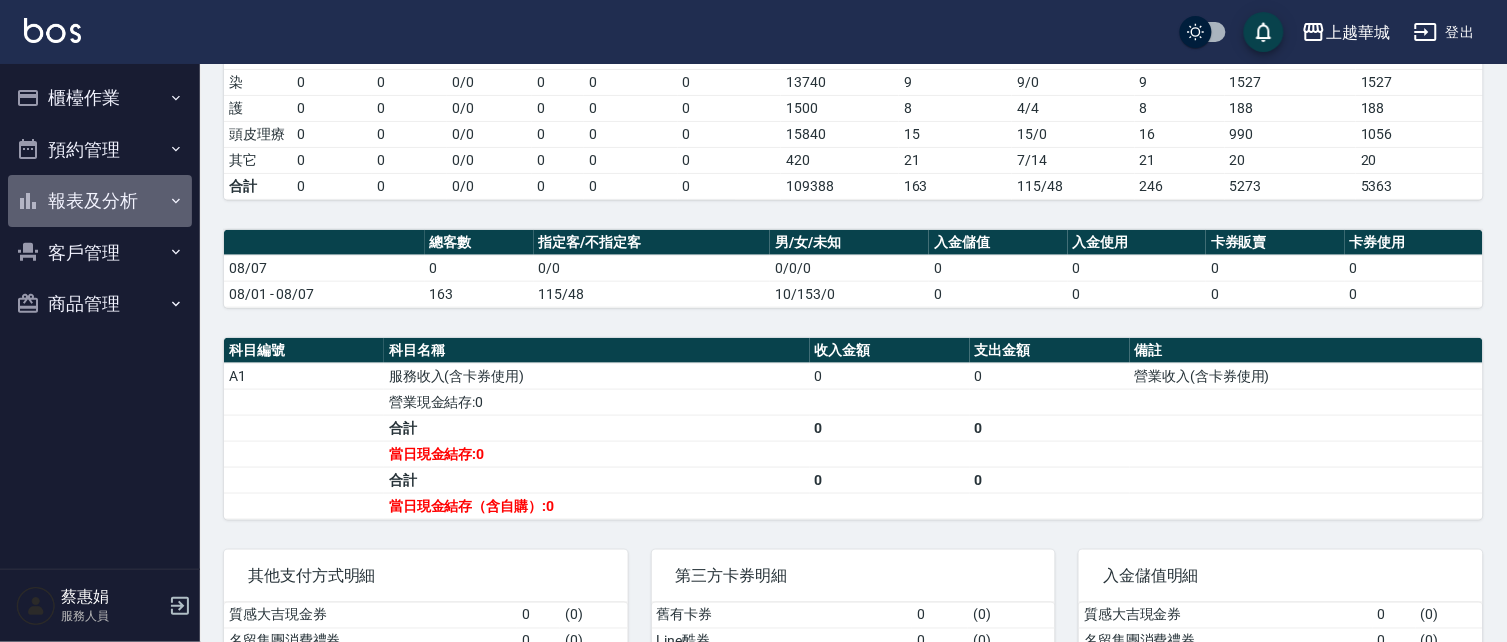 click on "報表及分析" at bounding box center [100, 201] 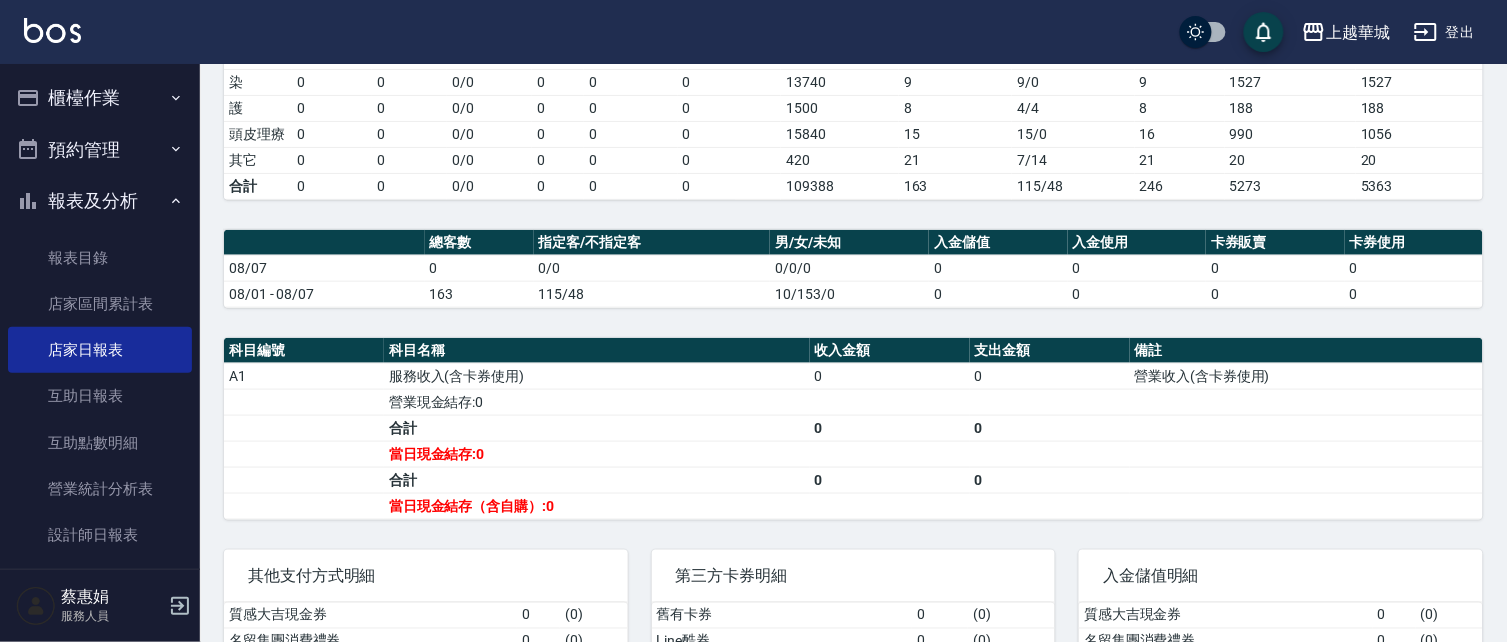 click on "報表及分析" at bounding box center [100, 201] 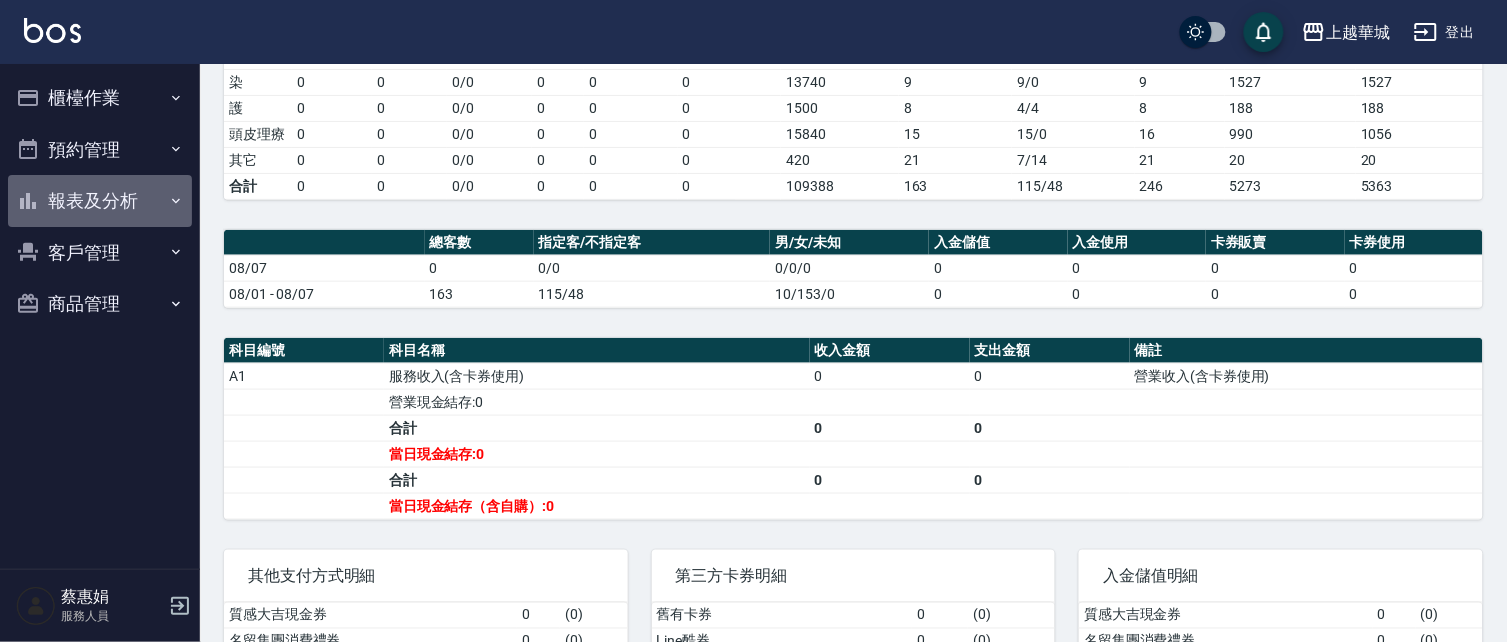 click on "報表及分析" at bounding box center [100, 201] 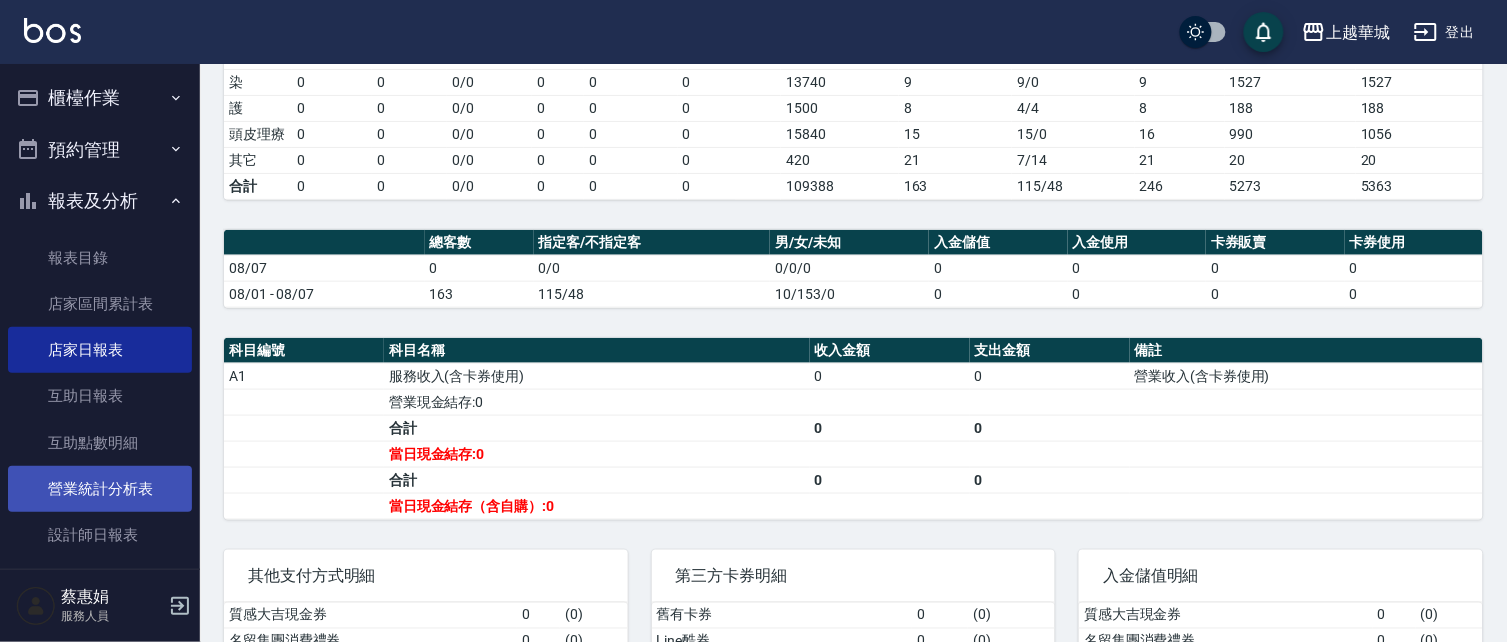 click on "營業統計分析表" at bounding box center (100, 489) 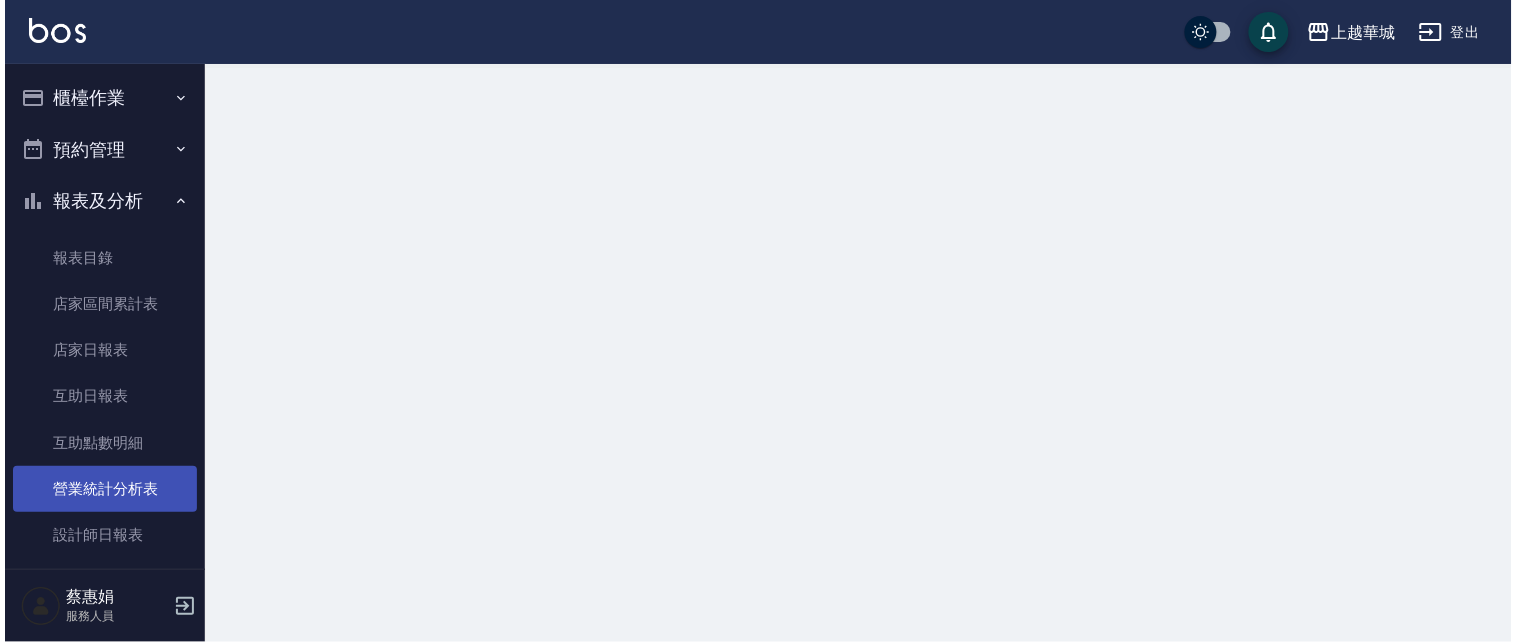 scroll, scrollTop: 0, scrollLeft: 0, axis: both 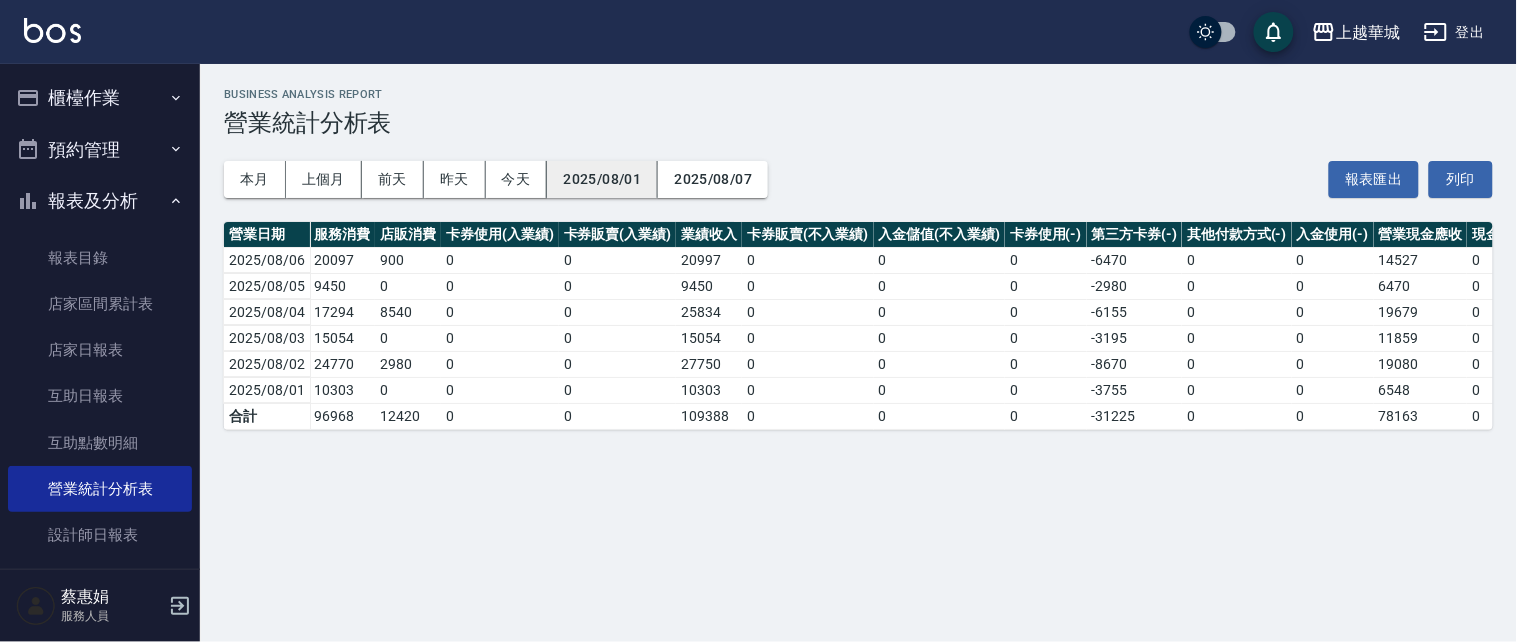 click on "2025/08/01" at bounding box center [602, 179] 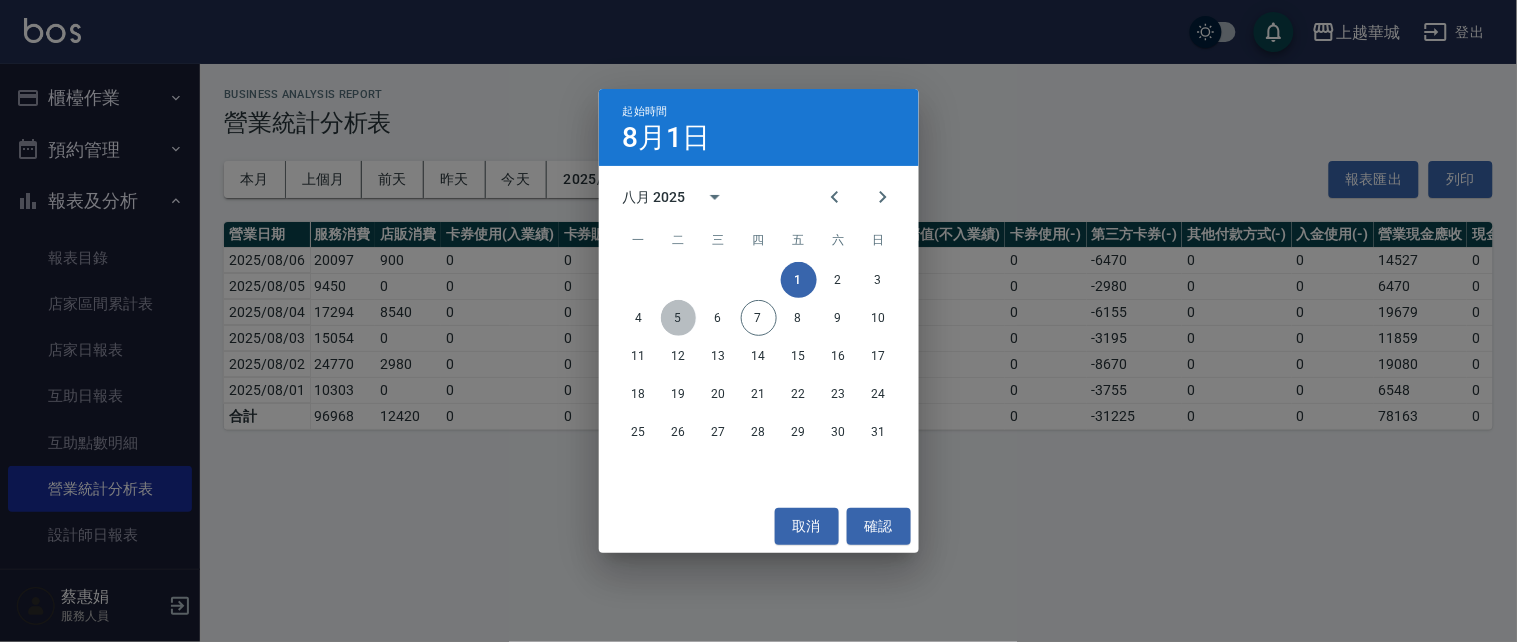 click on "5" at bounding box center [679, 318] 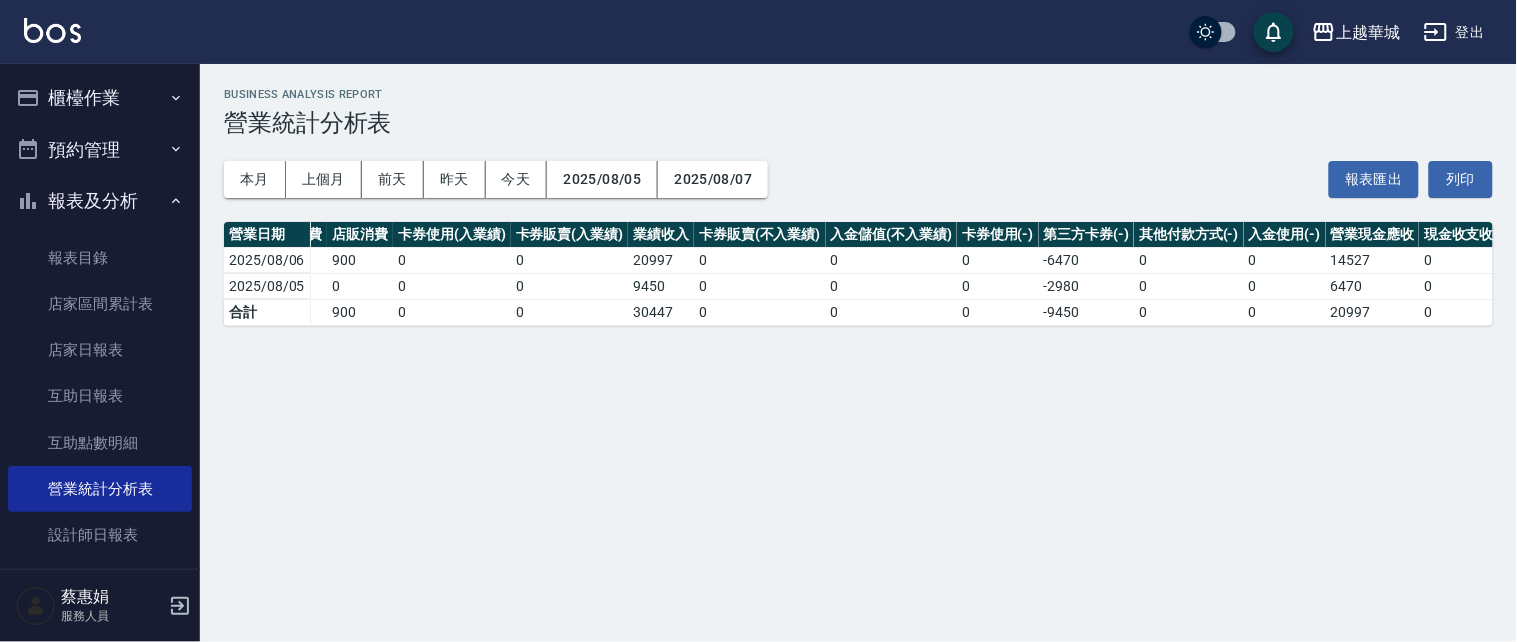 scroll, scrollTop: 0, scrollLeft: 352, axis: horizontal 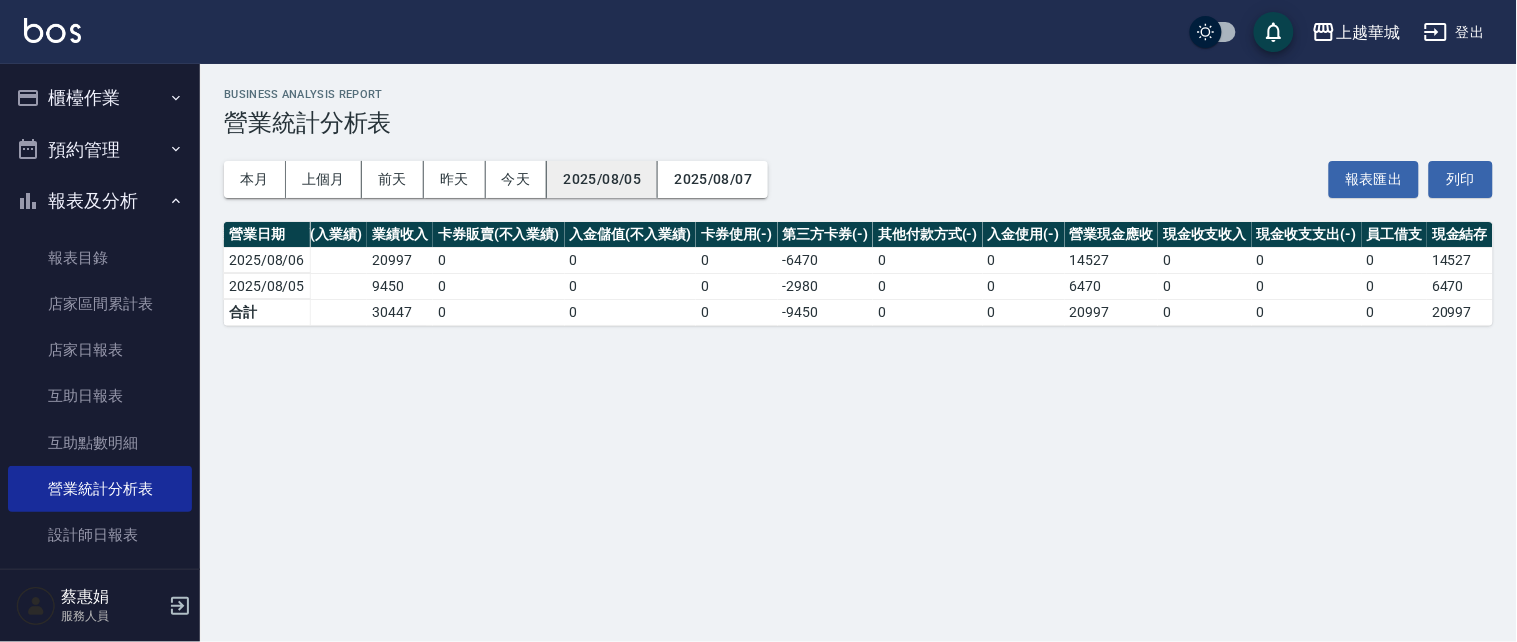 click on "2025/08/05" at bounding box center (602, 179) 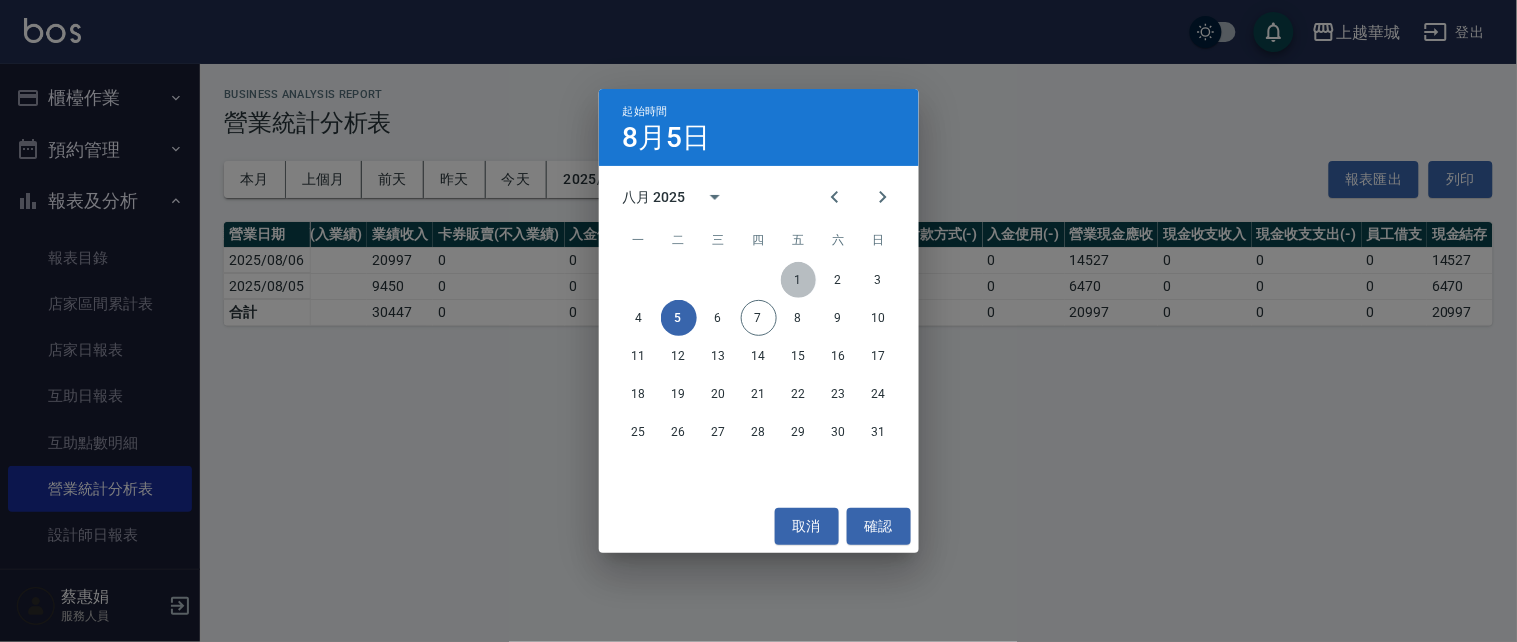 click on "1" at bounding box center (799, 280) 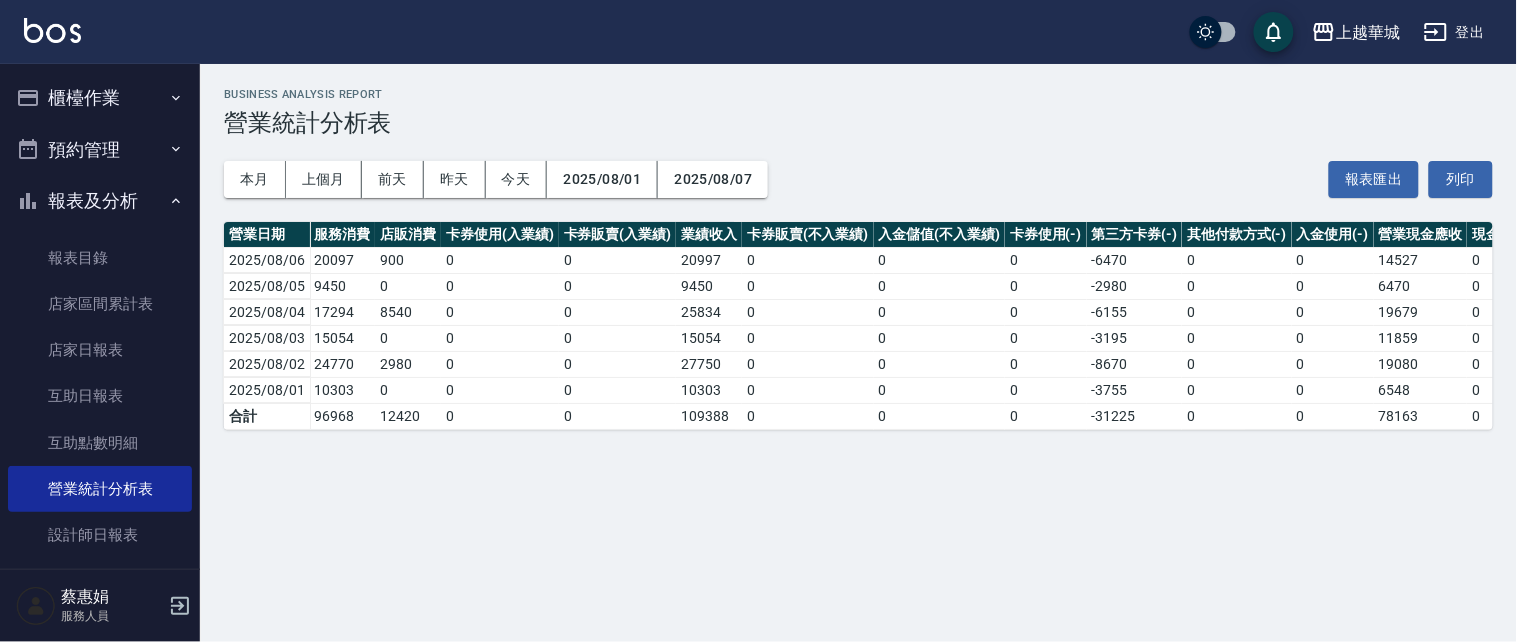 scroll, scrollTop: 0, scrollLeft: 352, axis: horizontal 